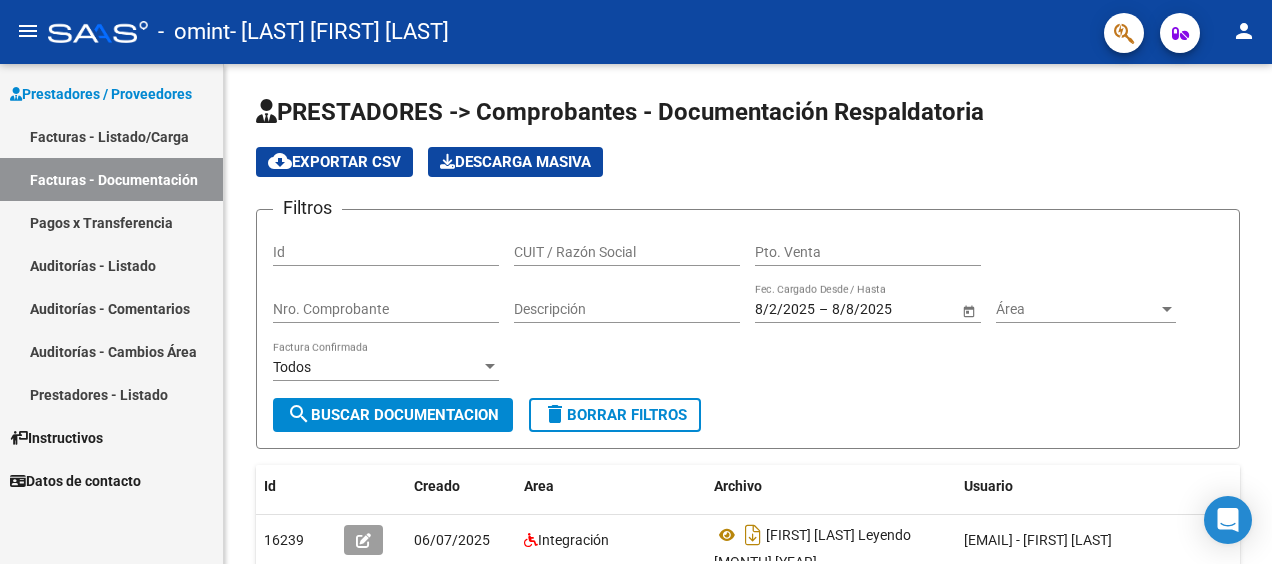 scroll, scrollTop: 0, scrollLeft: 0, axis: both 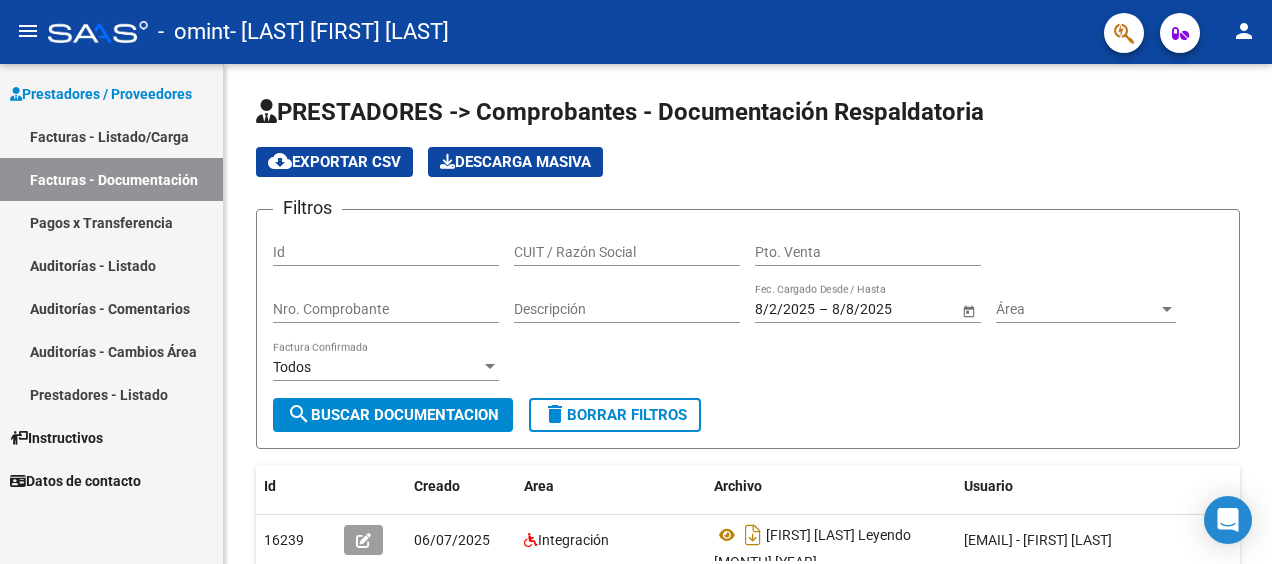 click on "Facturas - Documentación" at bounding box center (111, 179) 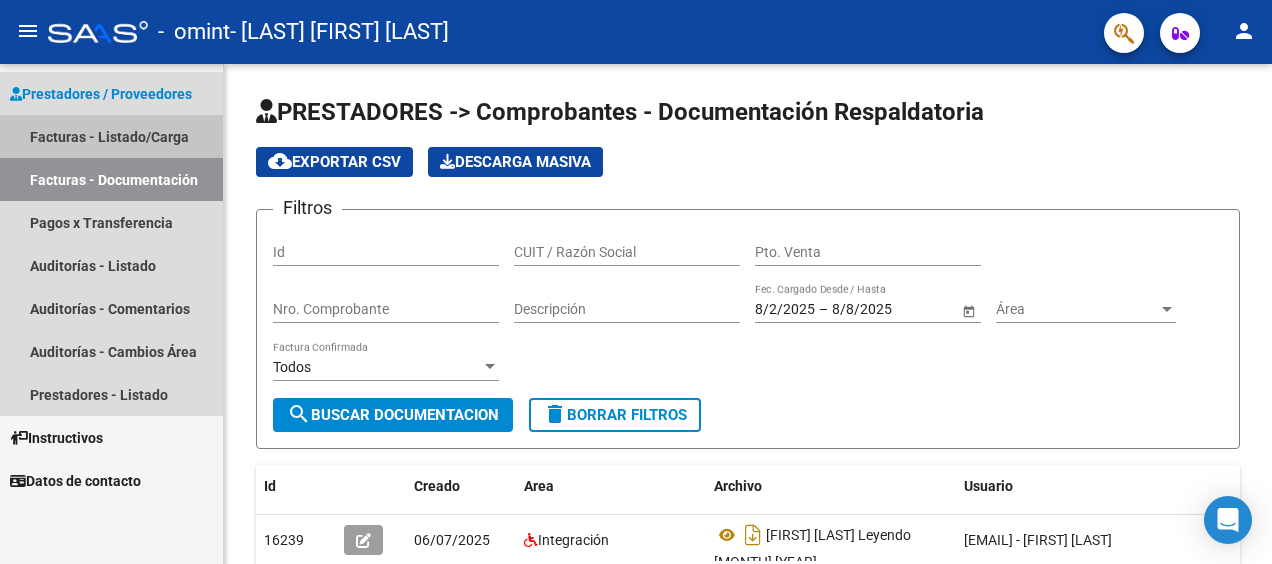 click on "Facturas - Listado/Carga" at bounding box center (111, 136) 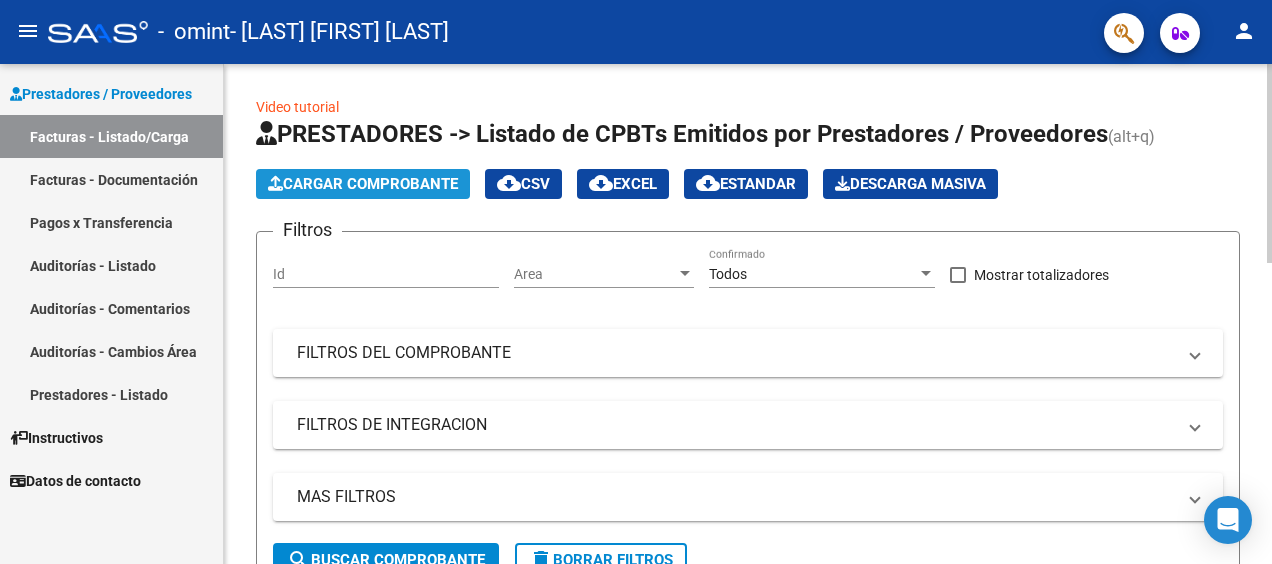 click on "Cargar Comprobante" 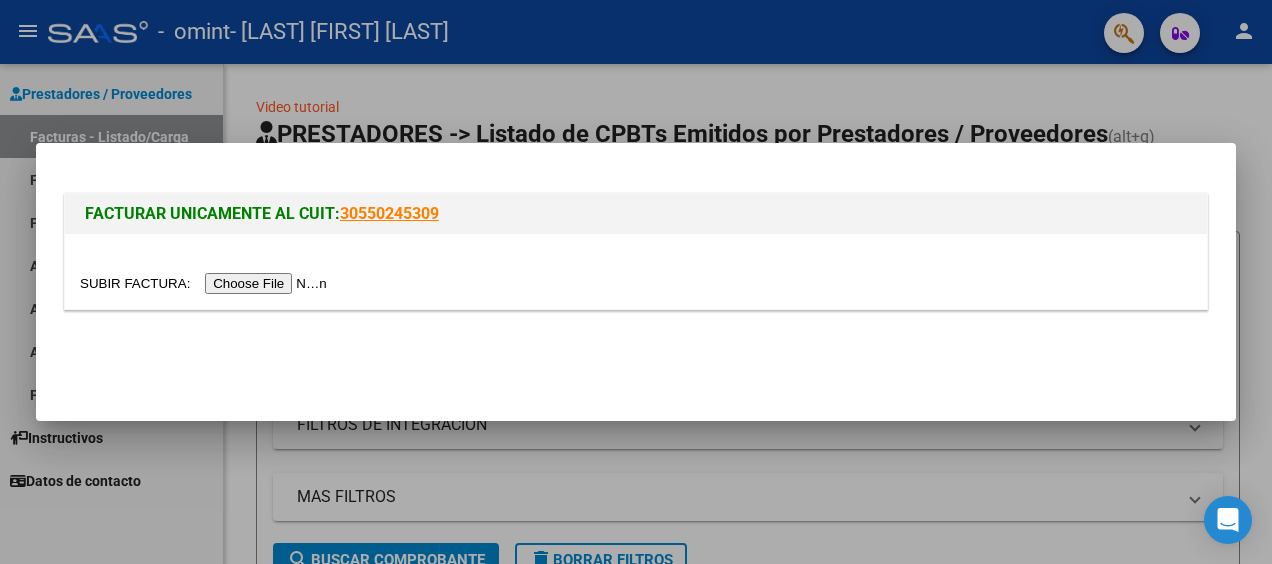 click at bounding box center [206, 283] 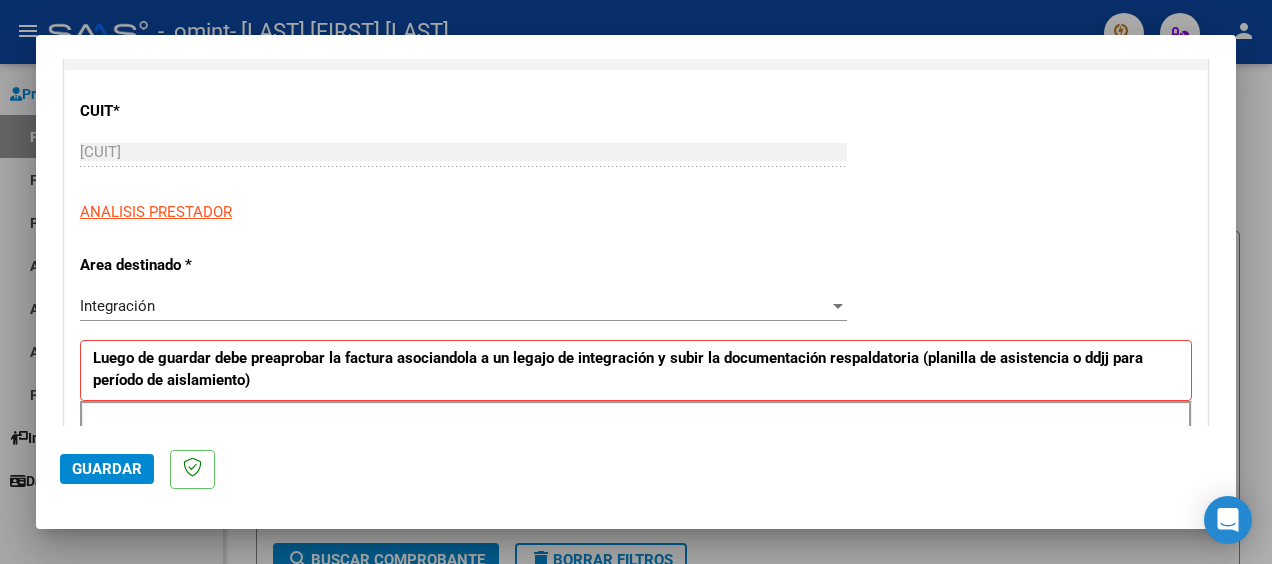 scroll, scrollTop: 280, scrollLeft: 0, axis: vertical 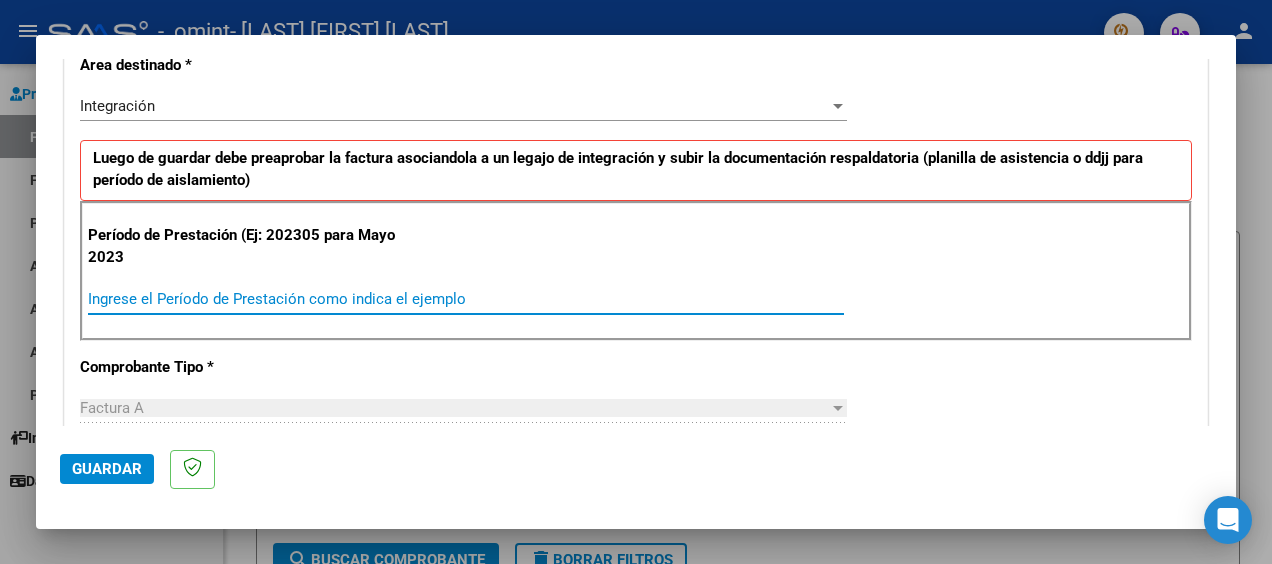 click on "Ingrese el Período de Prestación como indica el ejemplo" at bounding box center (466, 299) 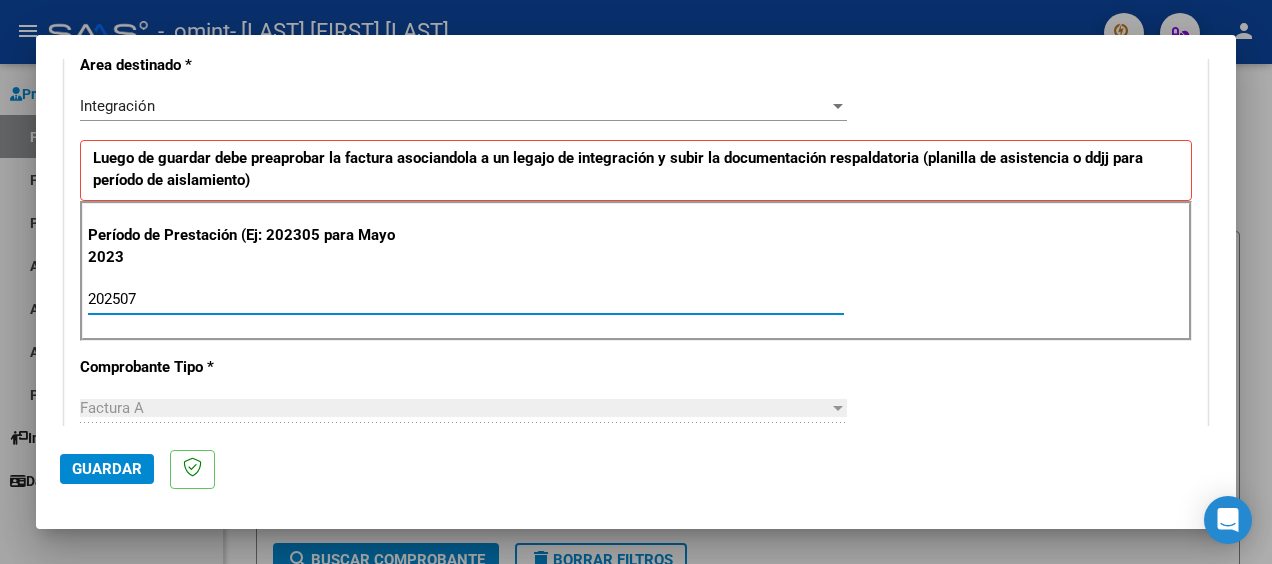 type on "202507" 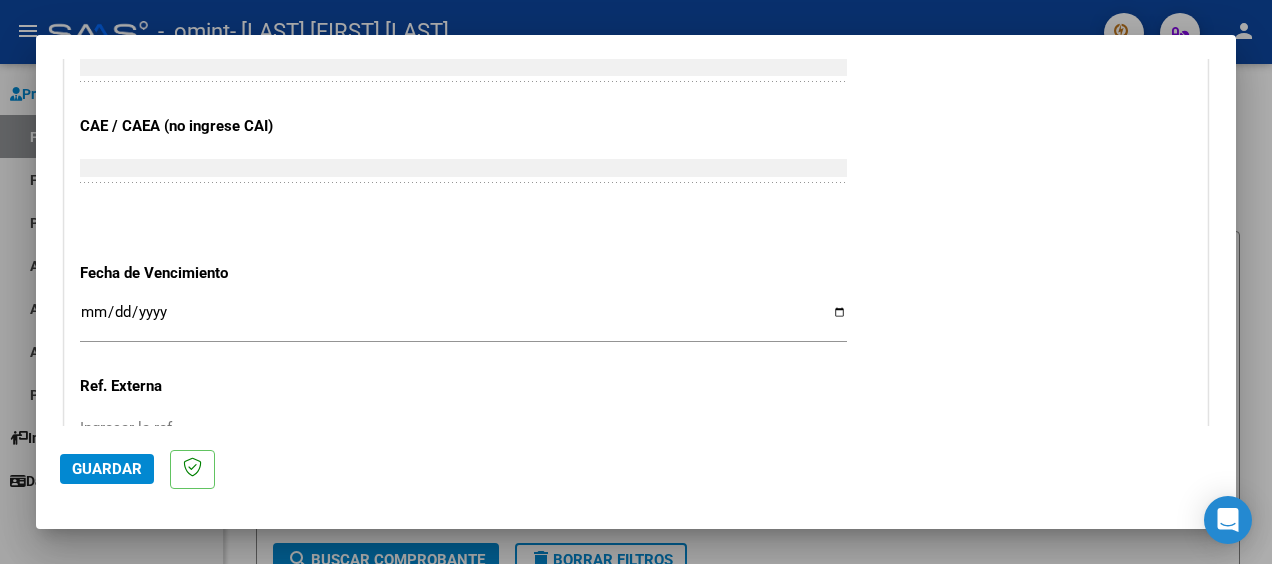 scroll, scrollTop: 1207, scrollLeft: 0, axis: vertical 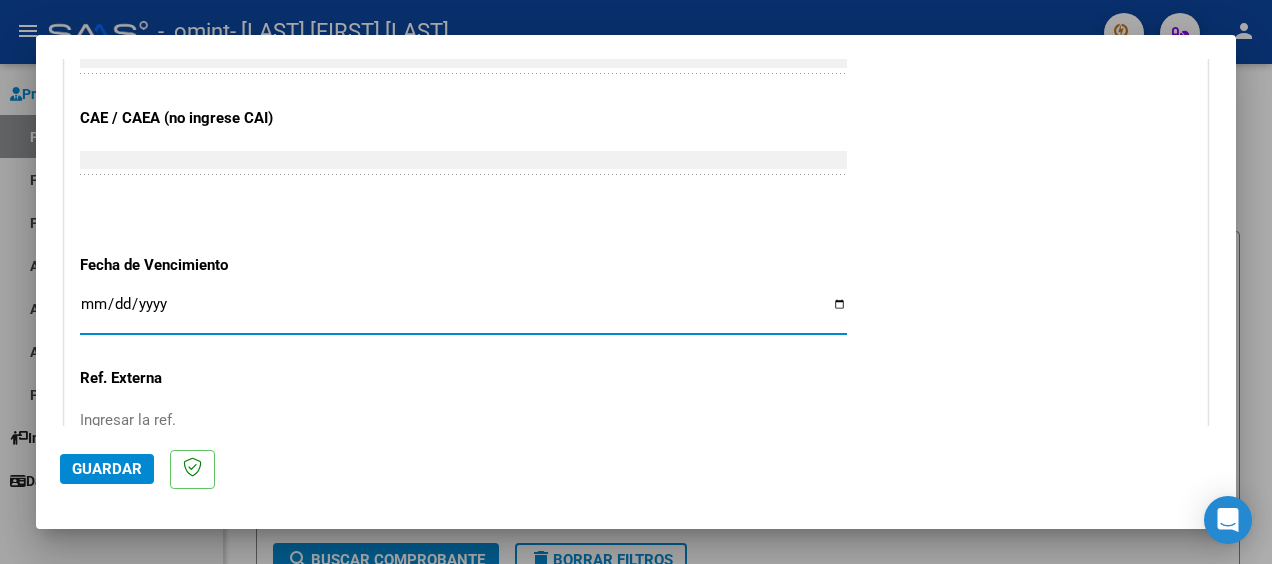click on "Ingresar la fecha" at bounding box center (463, 312) 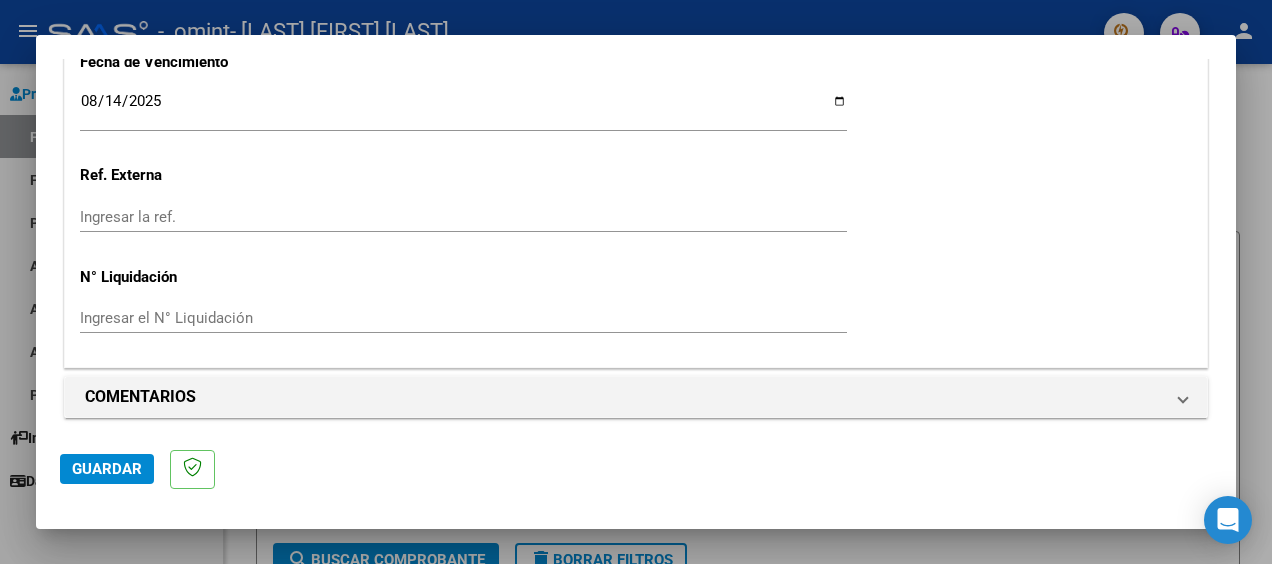 scroll, scrollTop: 1411, scrollLeft: 0, axis: vertical 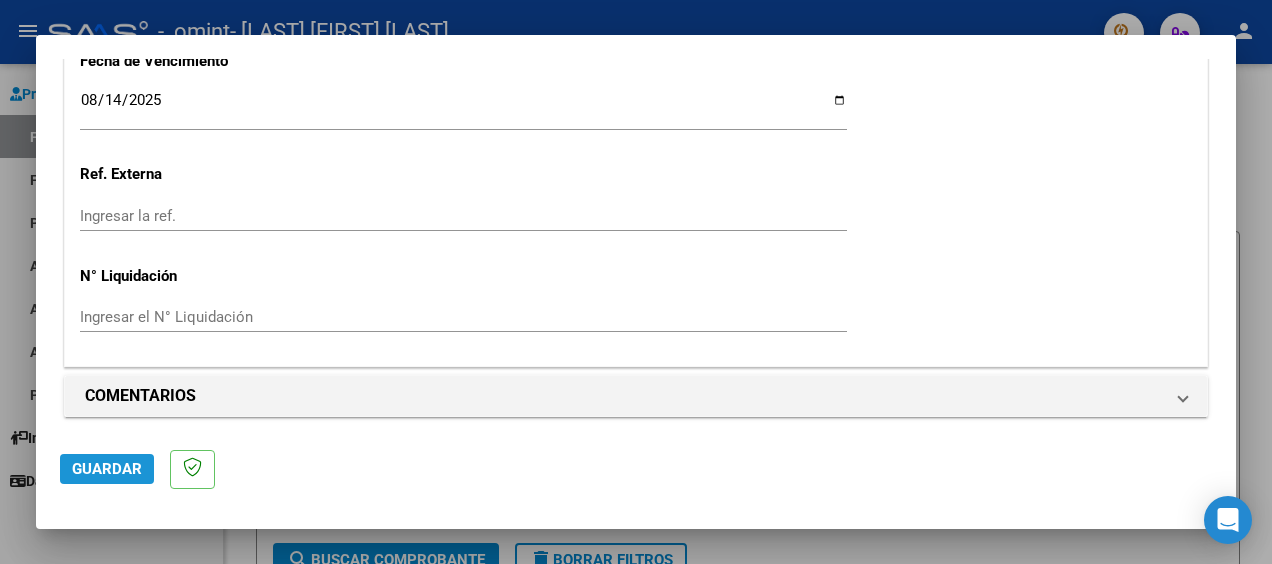 click on "Guardar" 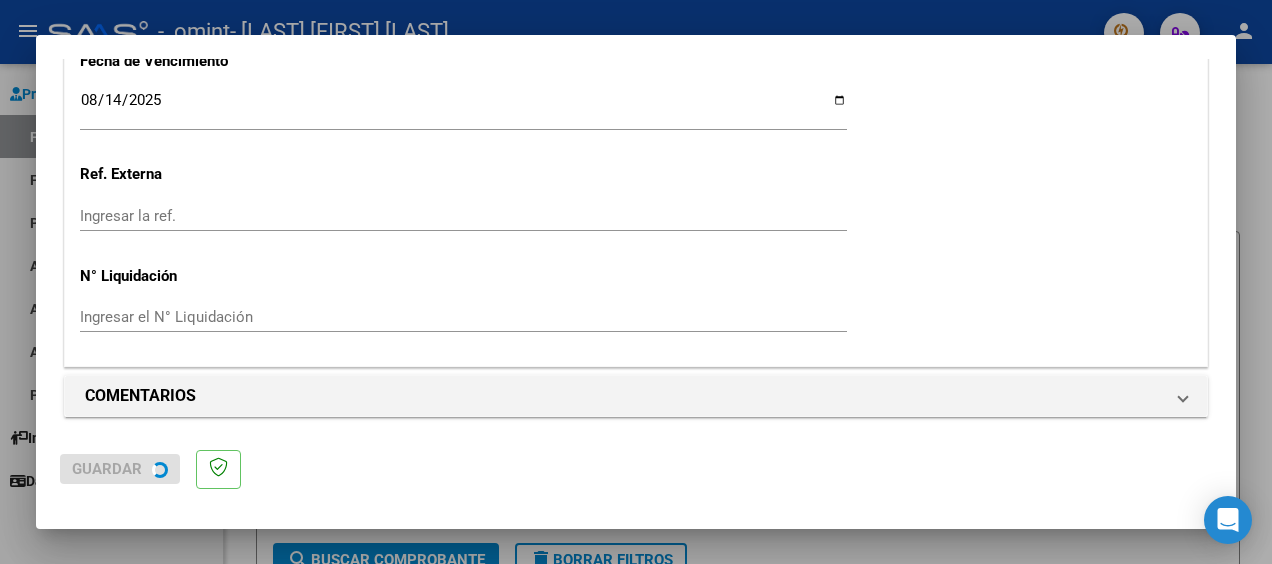 scroll, scrollTop: 0, scrollLeft: 0, axis: both 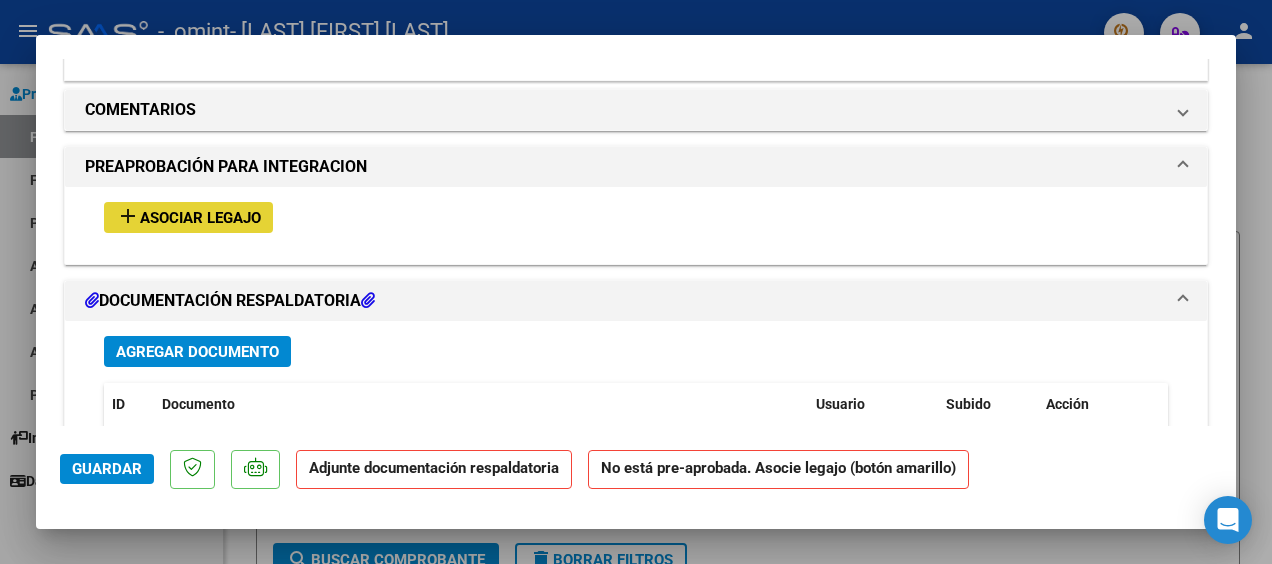 click on "Asociar Legajo" at bounding box center (200, 218) 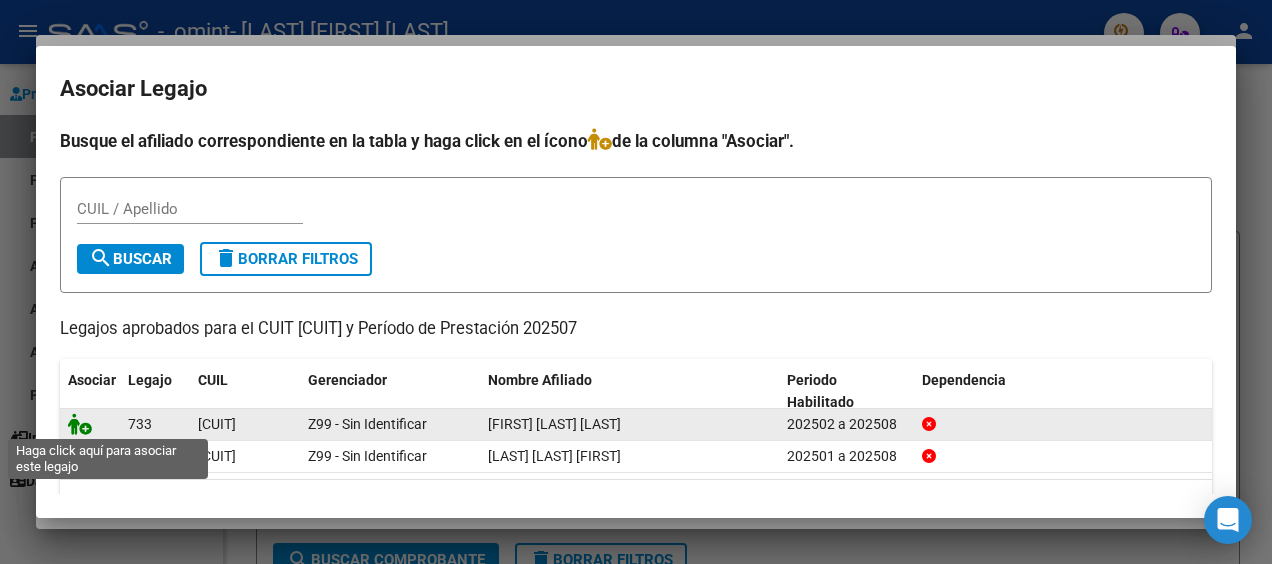 click 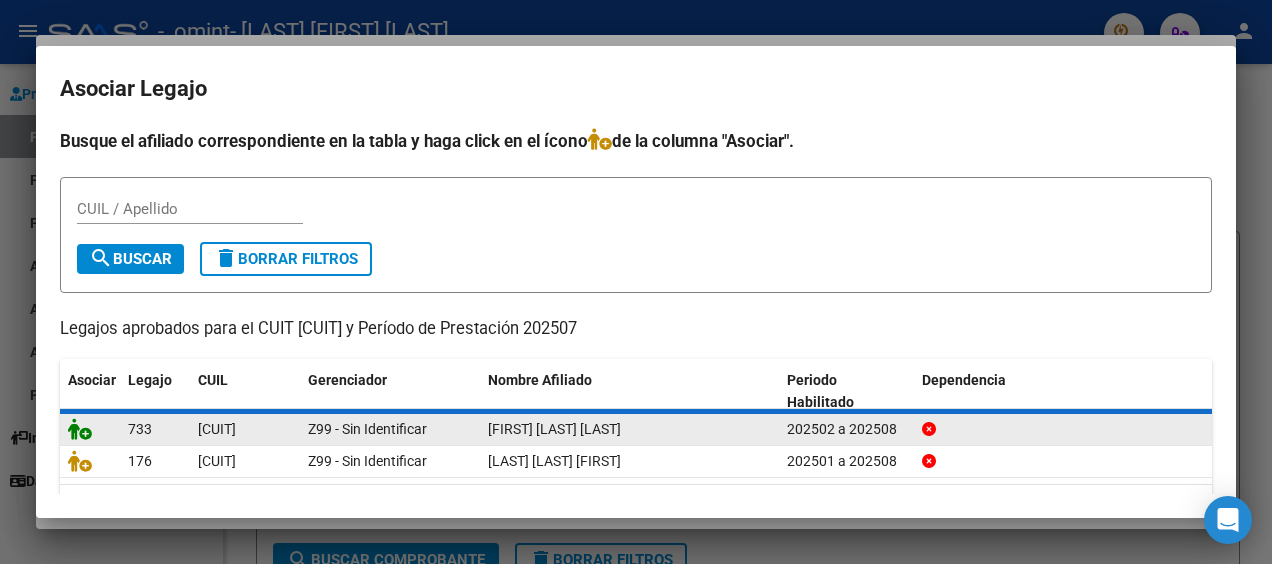 scroll, scrollTop: 1764, scrollLeft: 0, axis: vertical 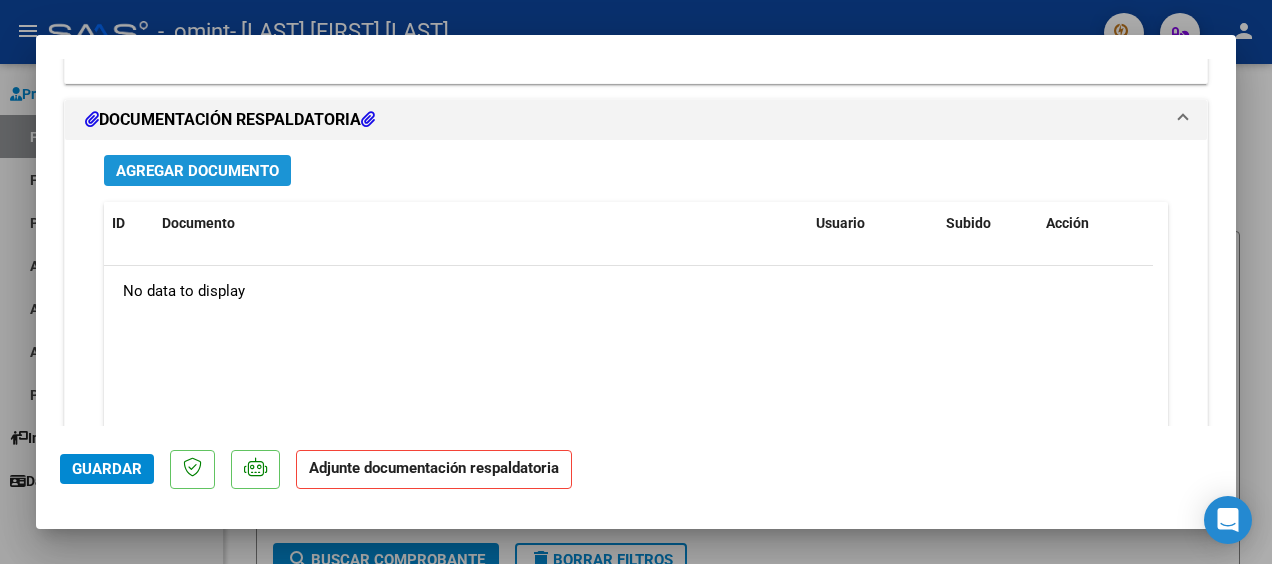 click on "Agregar Documento" at bounding box center (197, 171) 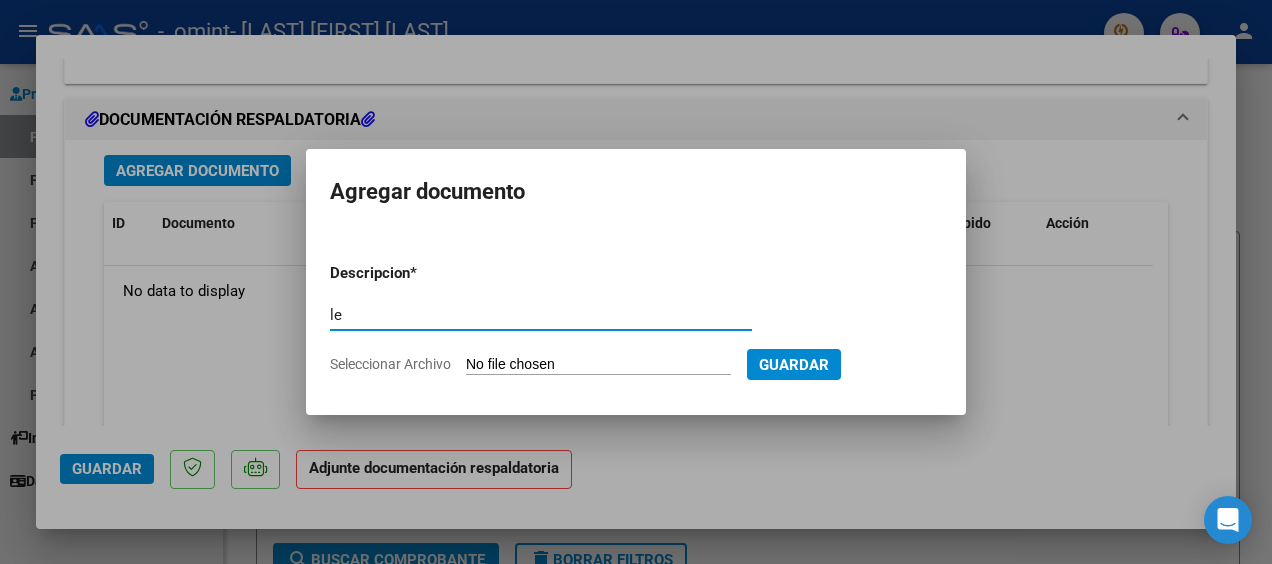 click on "le" at bounding box center (541, 315) 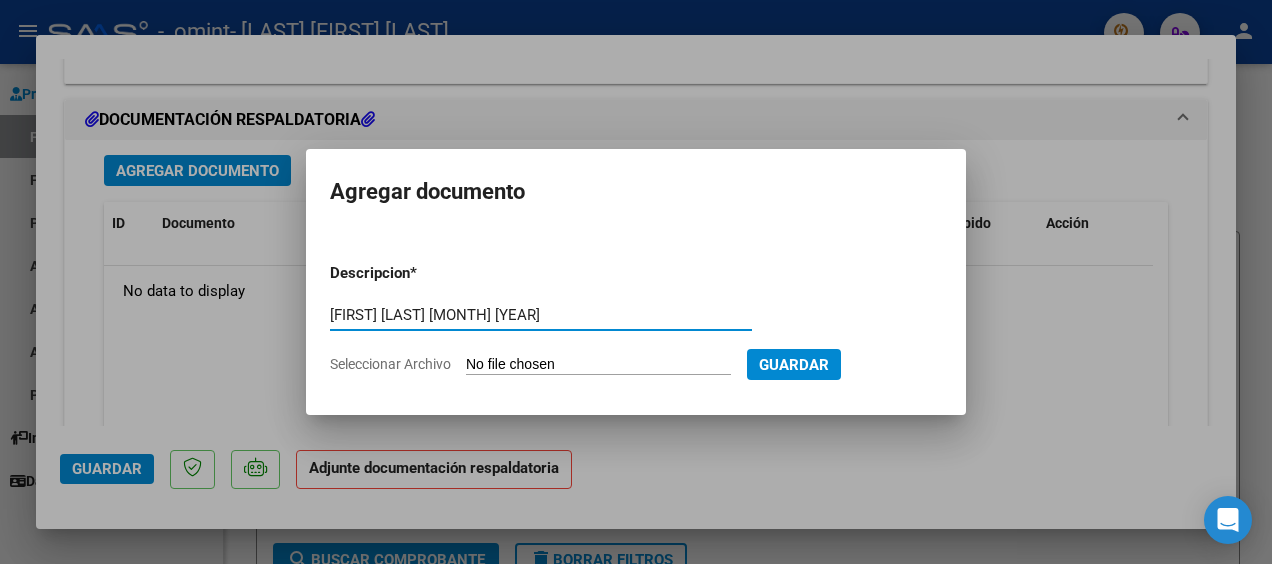 click on "[FIRST] [LAST] [MONTH] [YEAR]" at bounding box center (541, 315) 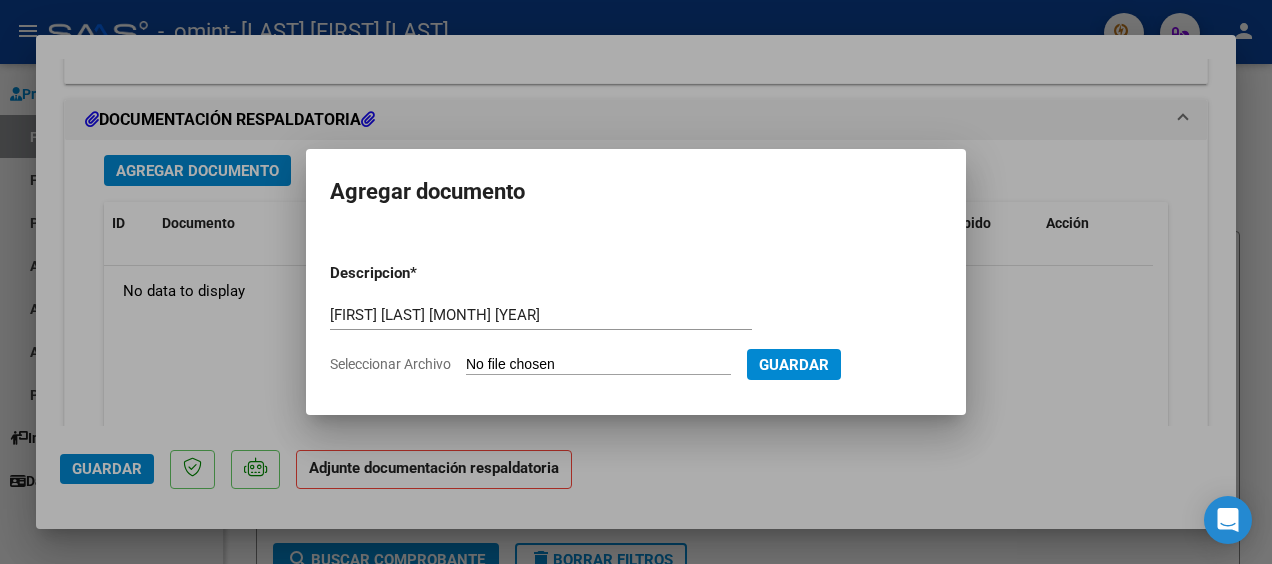 click on "Seleccionar Archivo" at bounding box center [598, 365] 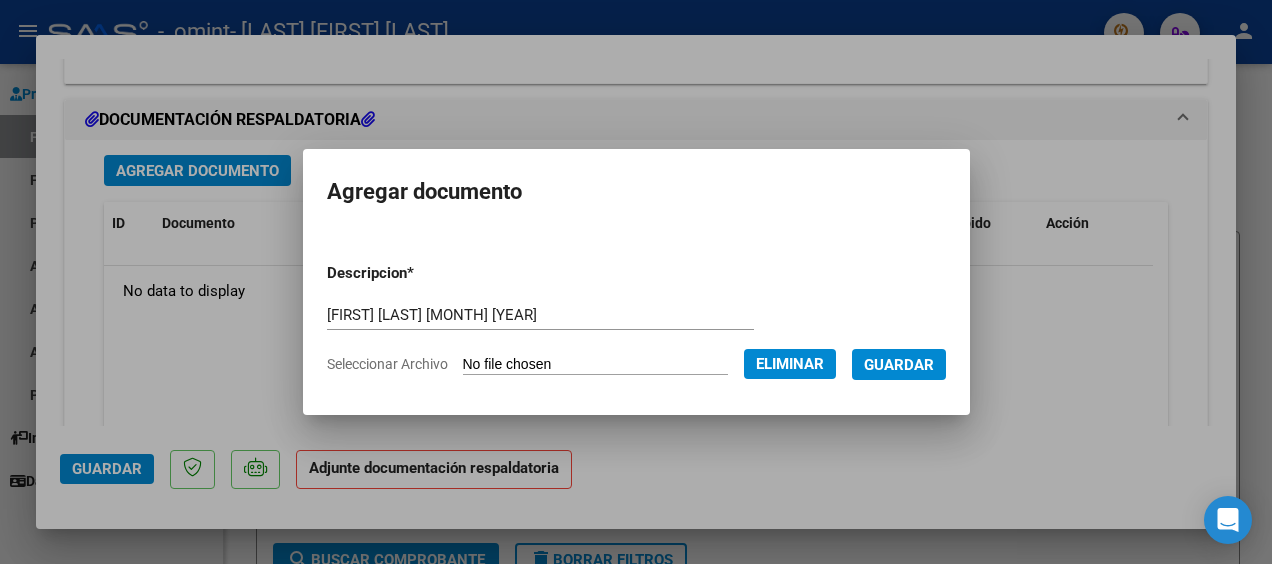 click on "Guardar" at bounding box center (899, 364) 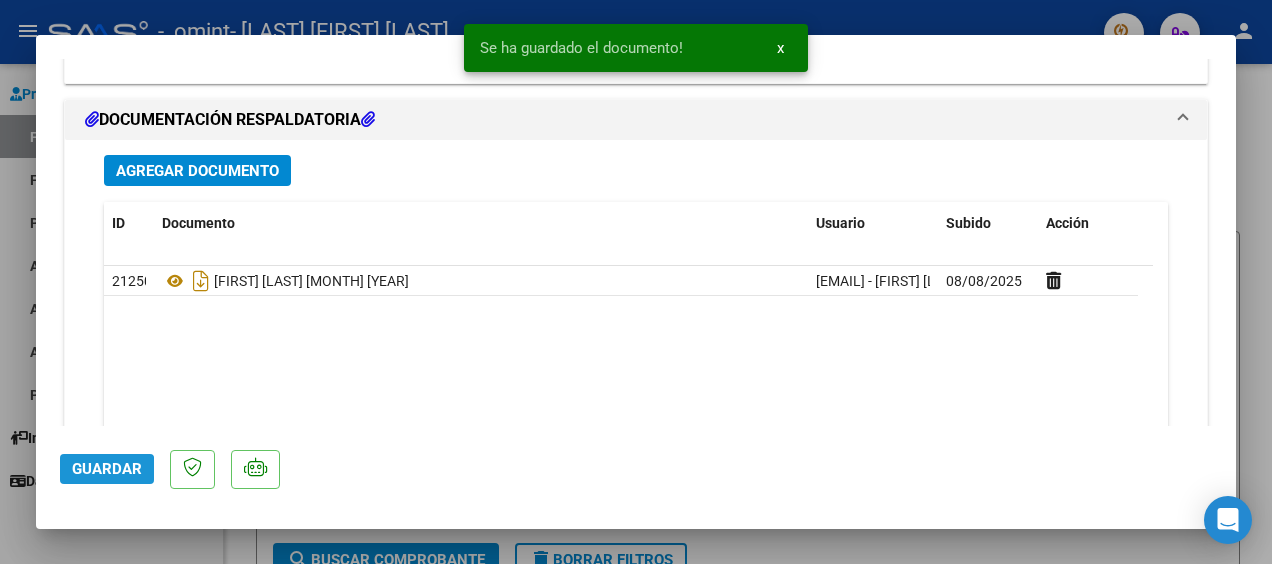 click on "Guardar" 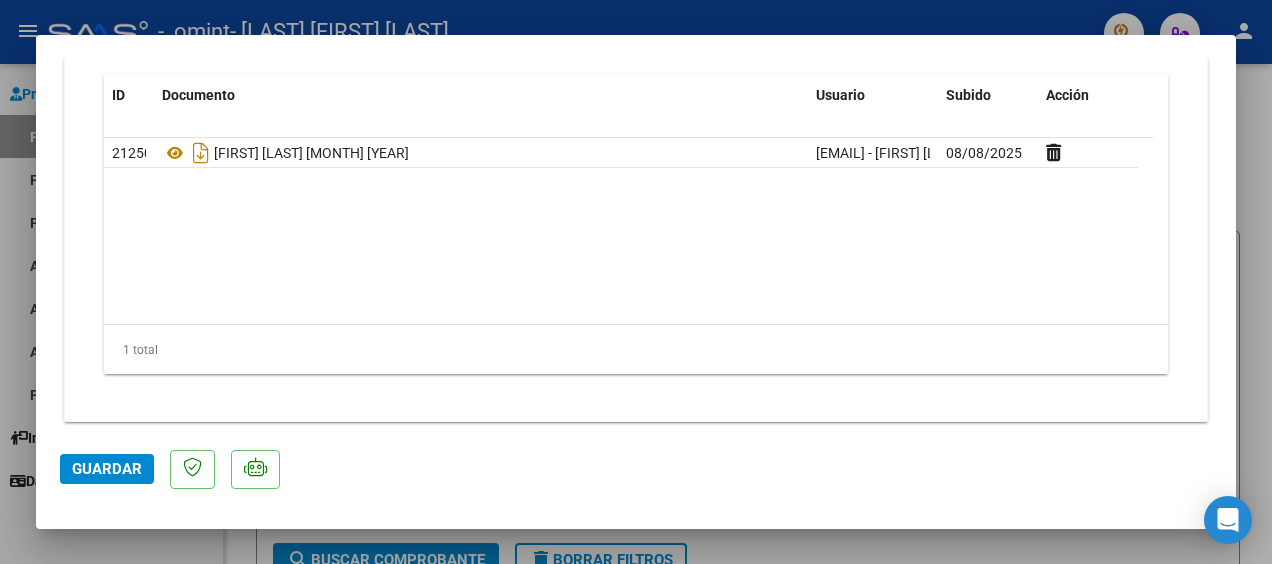 scroll, scrollTop: 2336, scrollLeft: 0, axis: vertical 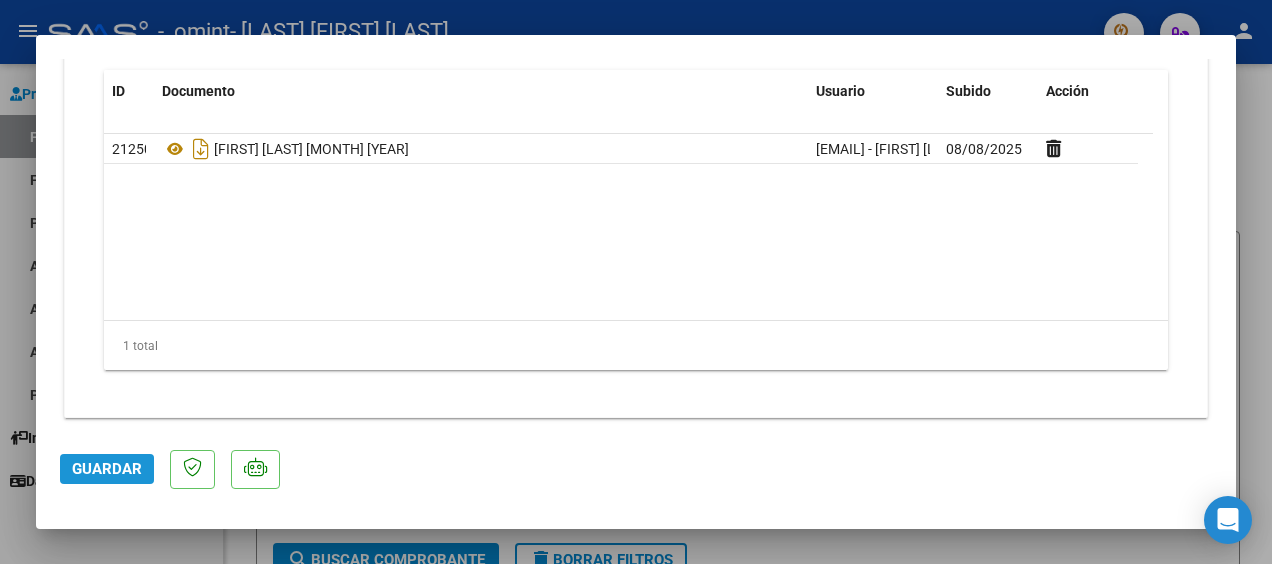 click on "Guardar" 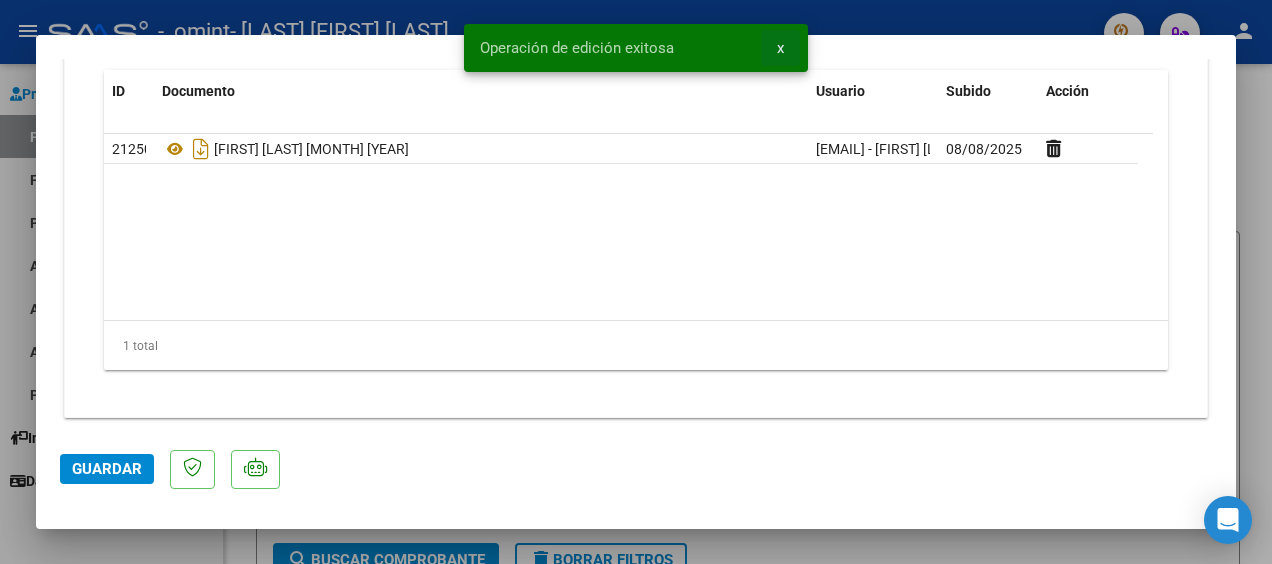 click on "x" at bounding box center [780, 48] 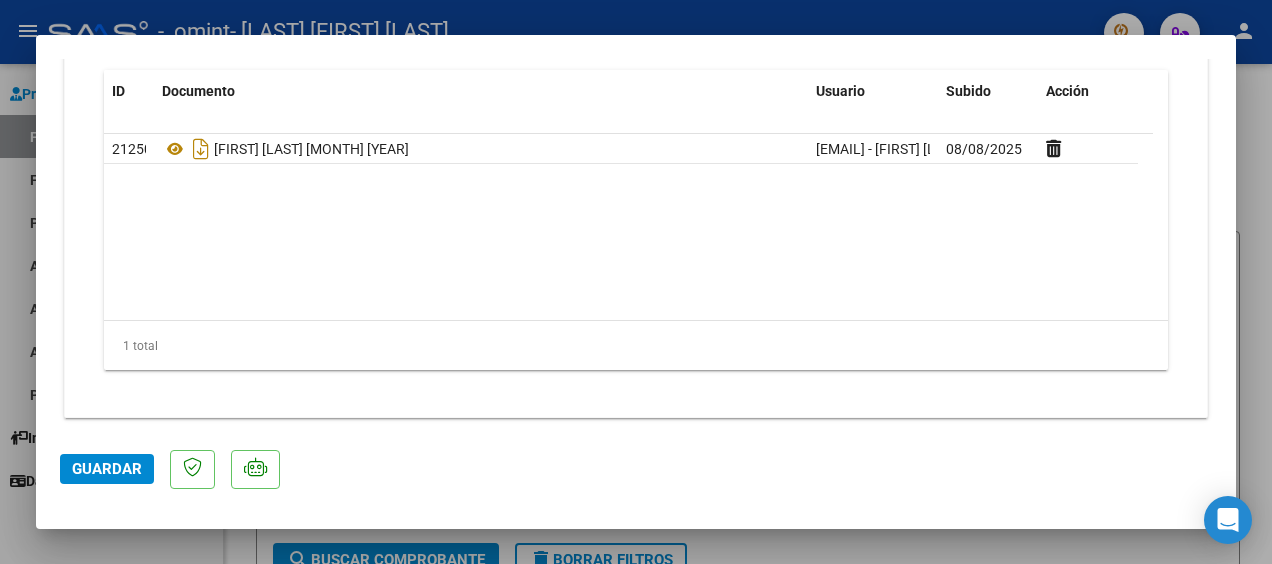 click at bounding box center [636, 282] 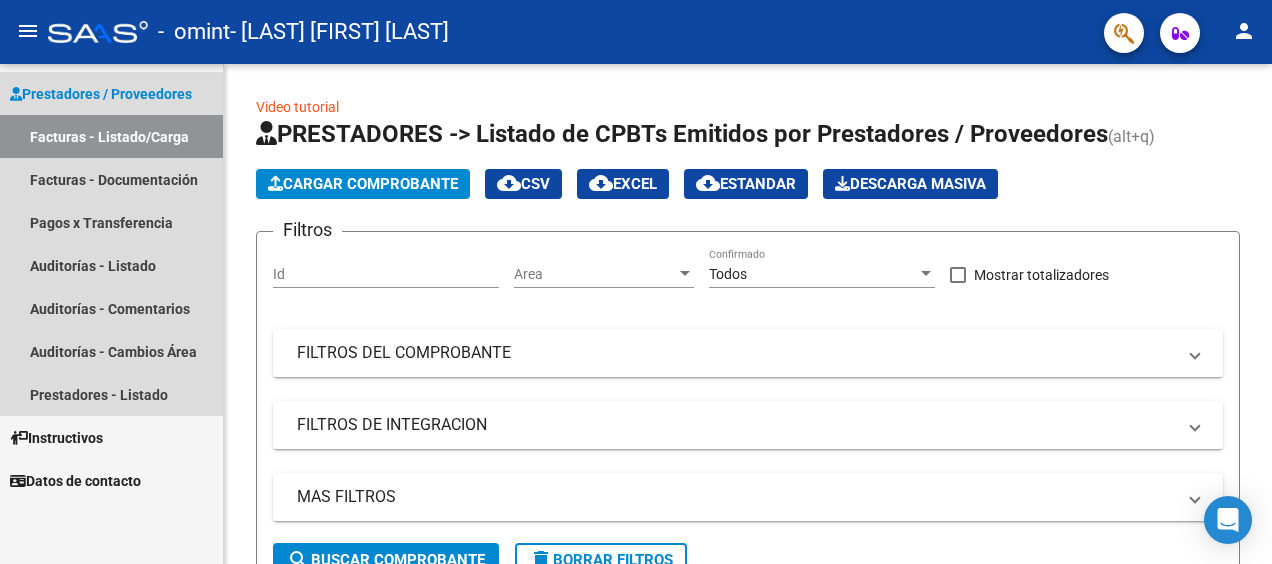 click on "Facturas - Listado/Carga" at bounding box center [111, 136] 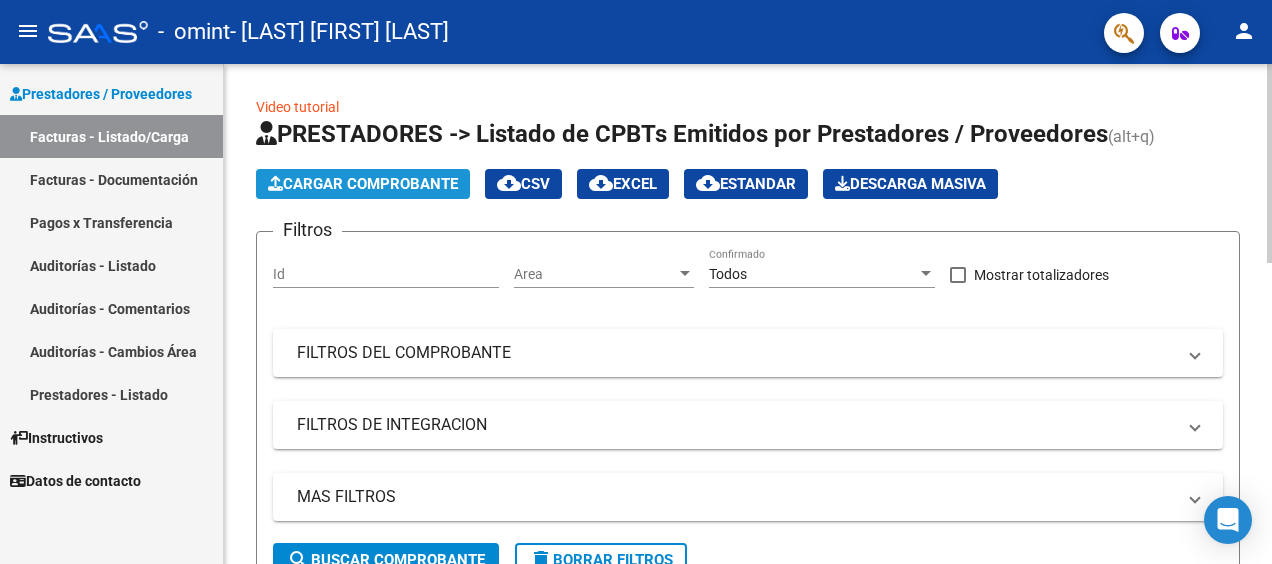 click on "Cargar Comprobante" 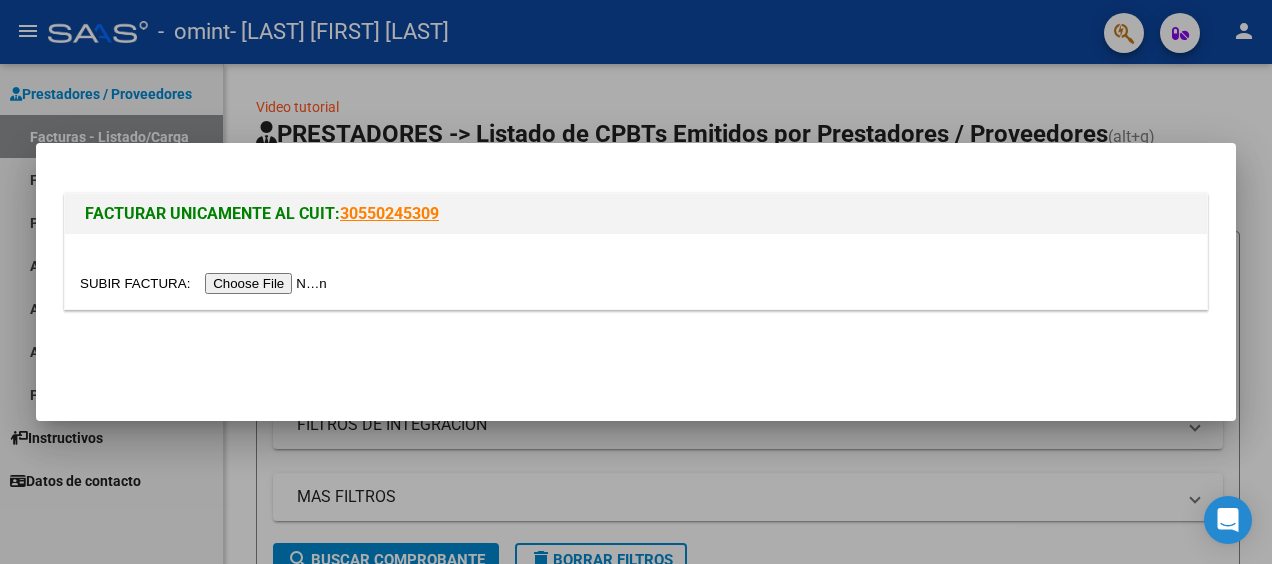 click at bounding box center (206, 283) 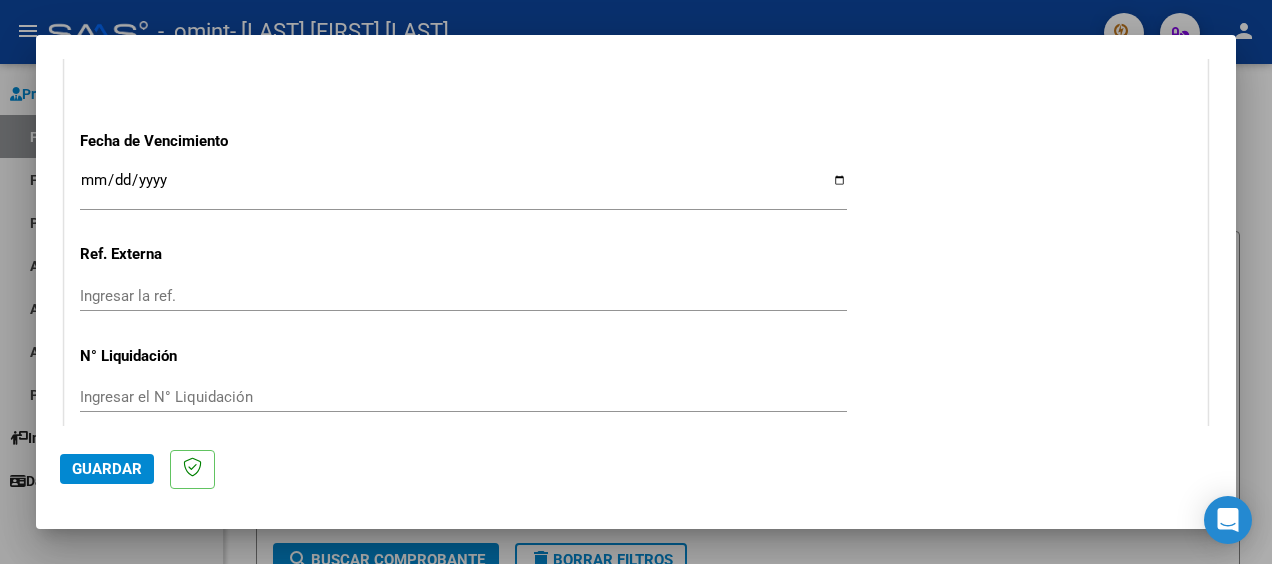 scroll, scrollTop: 1291, scrollLeft: 0, axis: vertical 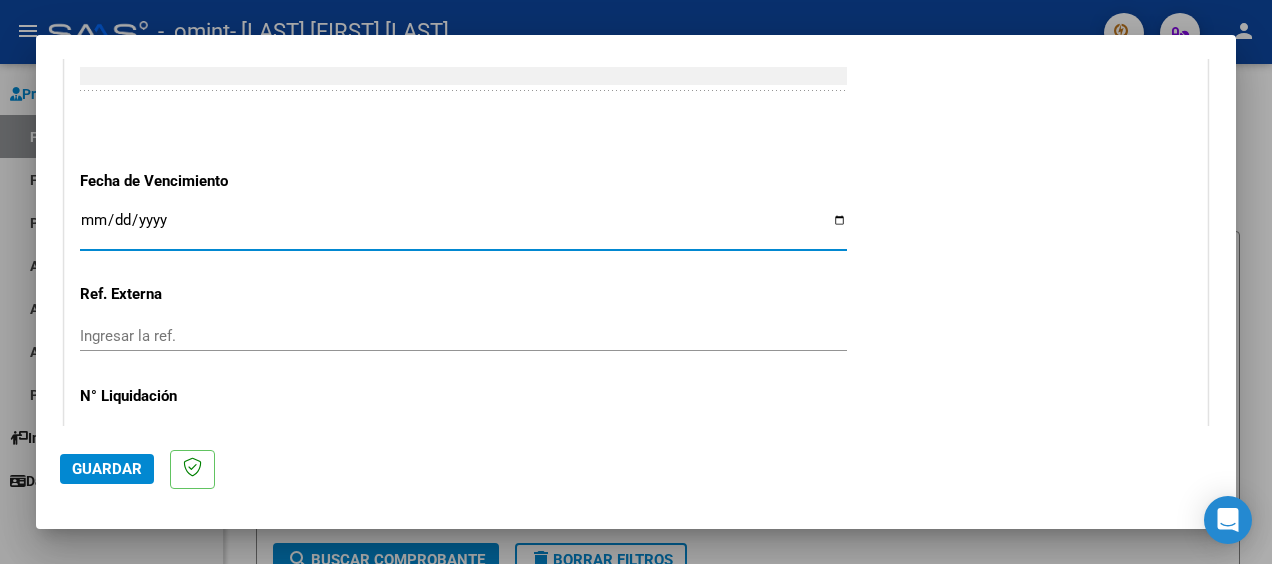 click on "Ingresar la fecha" at bounding box center (463, 228) 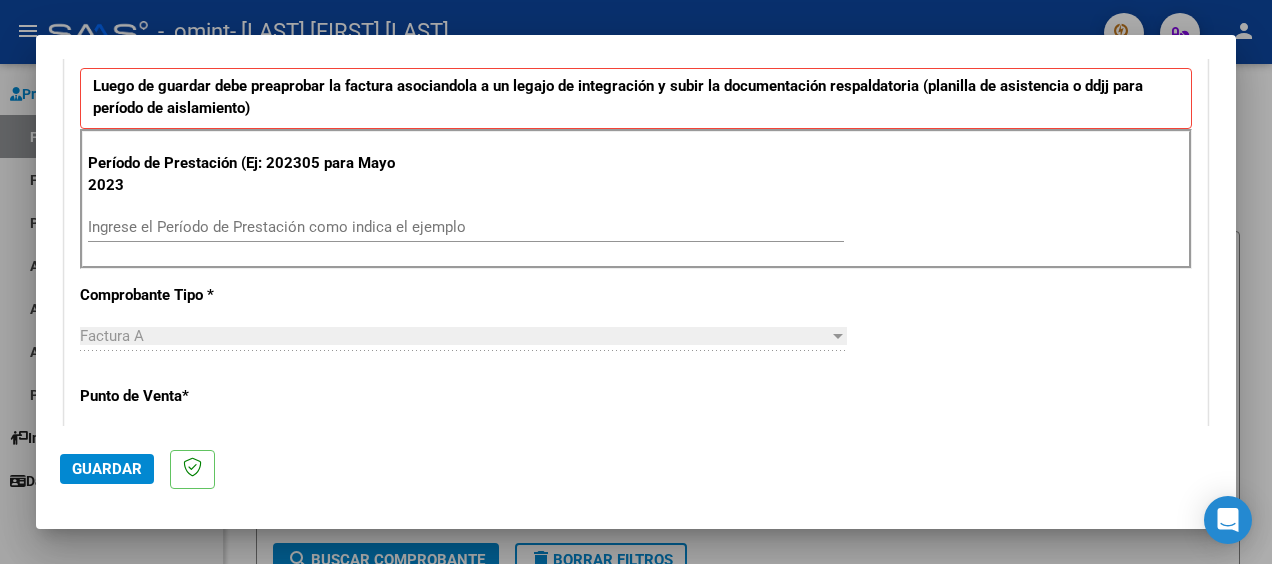 scroll, scrollTop: 511, scrollLeft: 0, axis: vertical 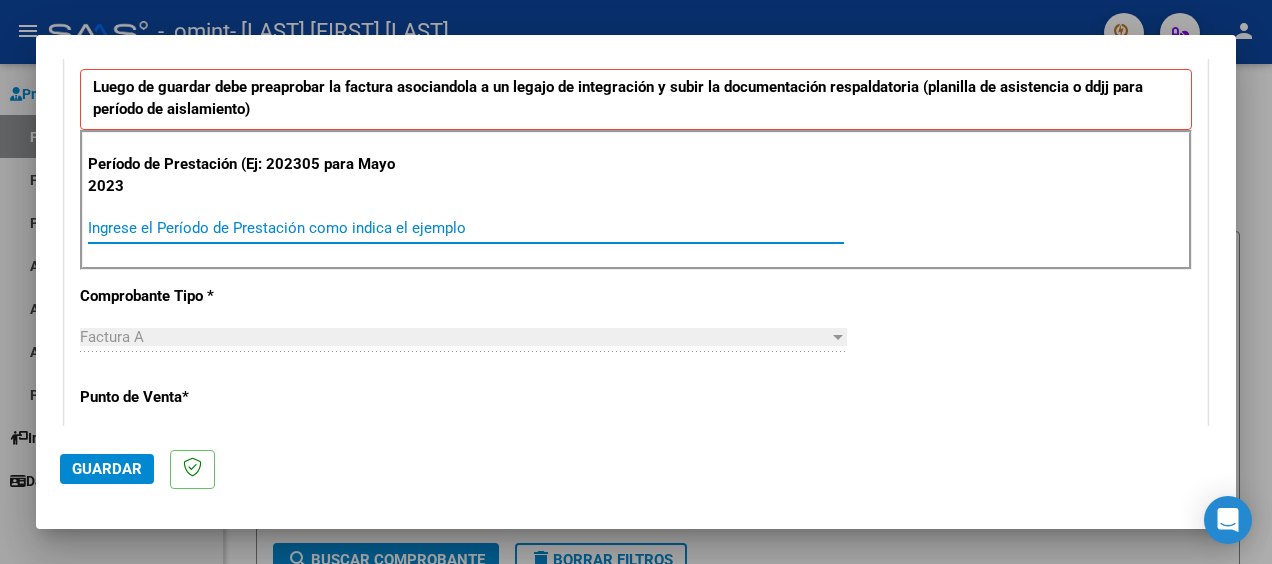 click on "Ingrese el Período de Prestación como indica el ejemplo" at bounding box center (466, 228) 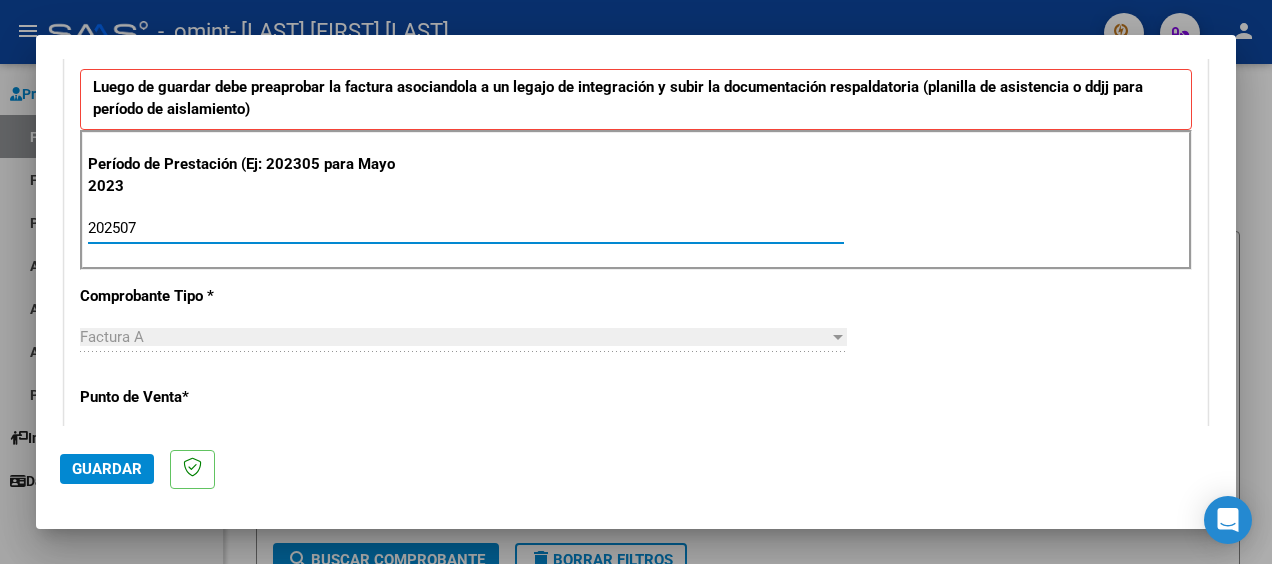 type on "202507" 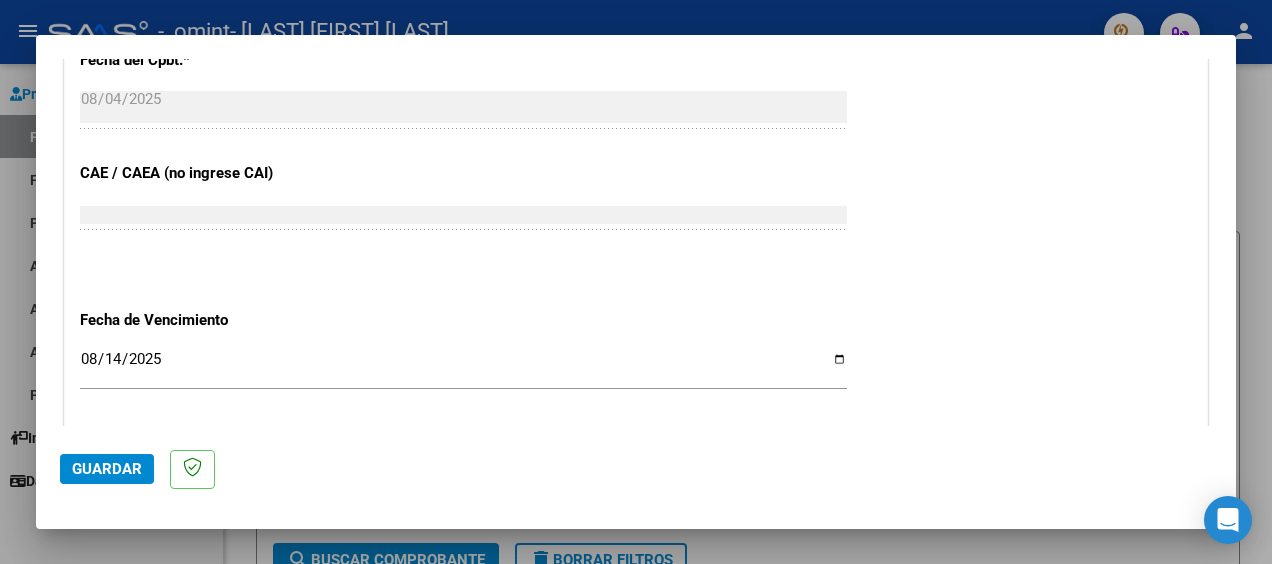 scroll, scrollTop: 1411, scrollLeft: 0, axis: vertical 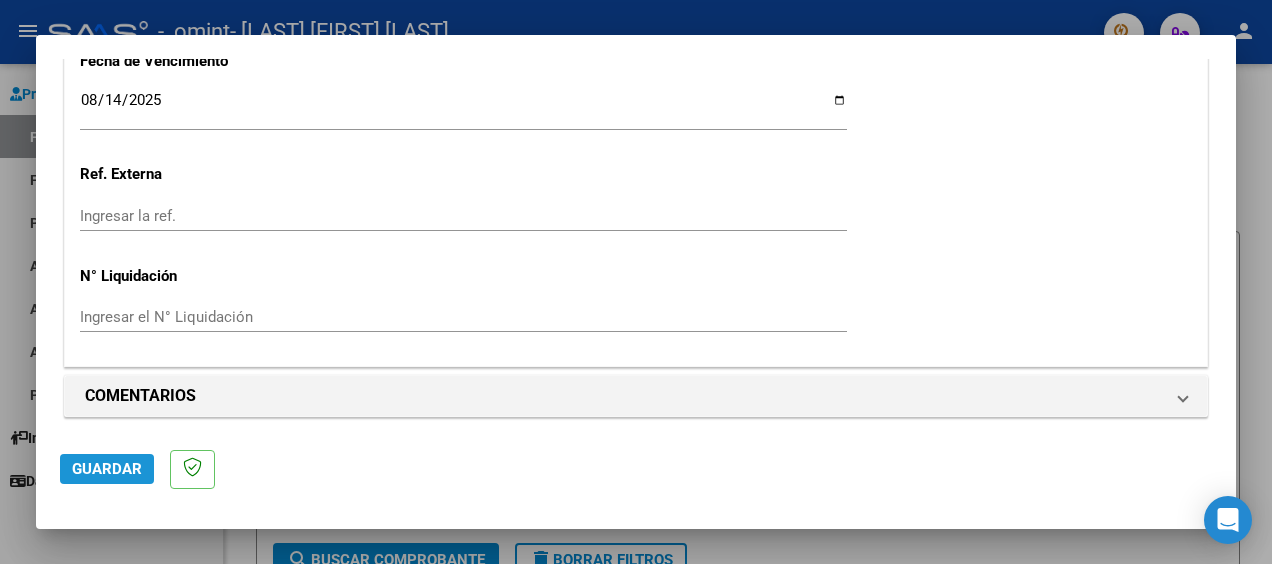 click on "Guardar" 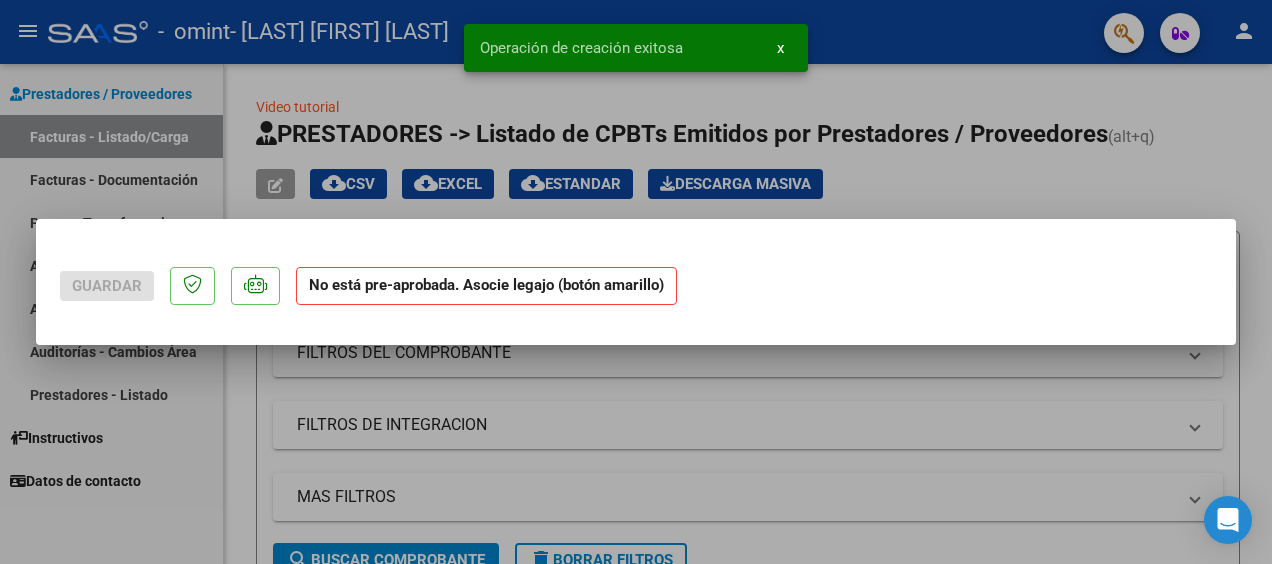 scroll, scrollTop: 0, scrollLeft: 0, axis: both 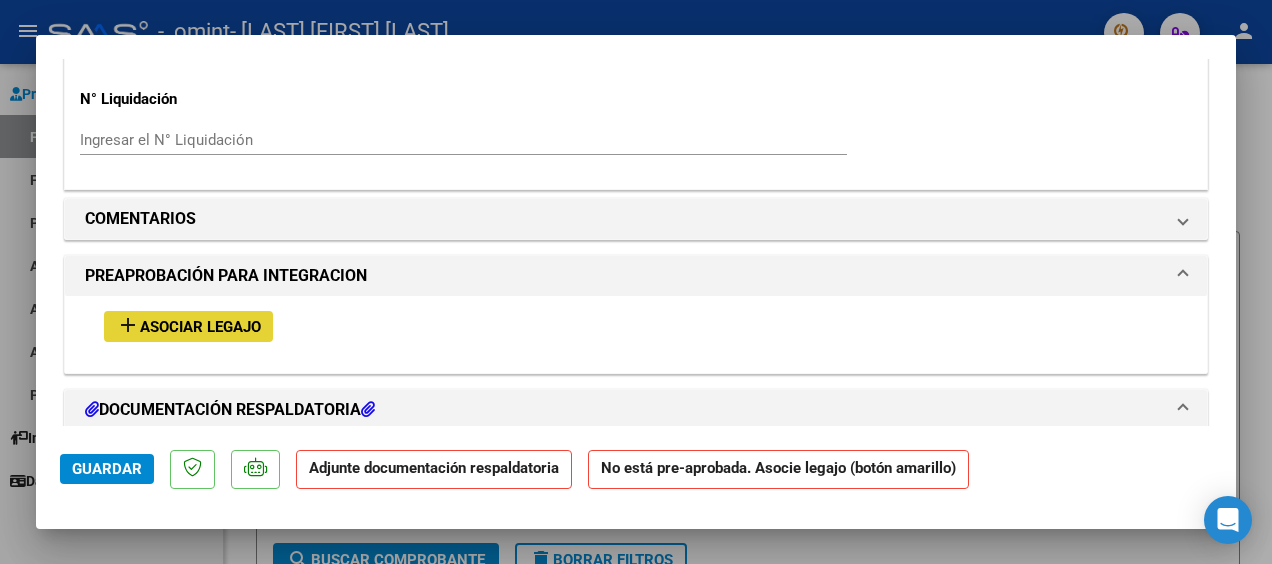 click on "Asociar Legajo" at bounding box center (200, 327) 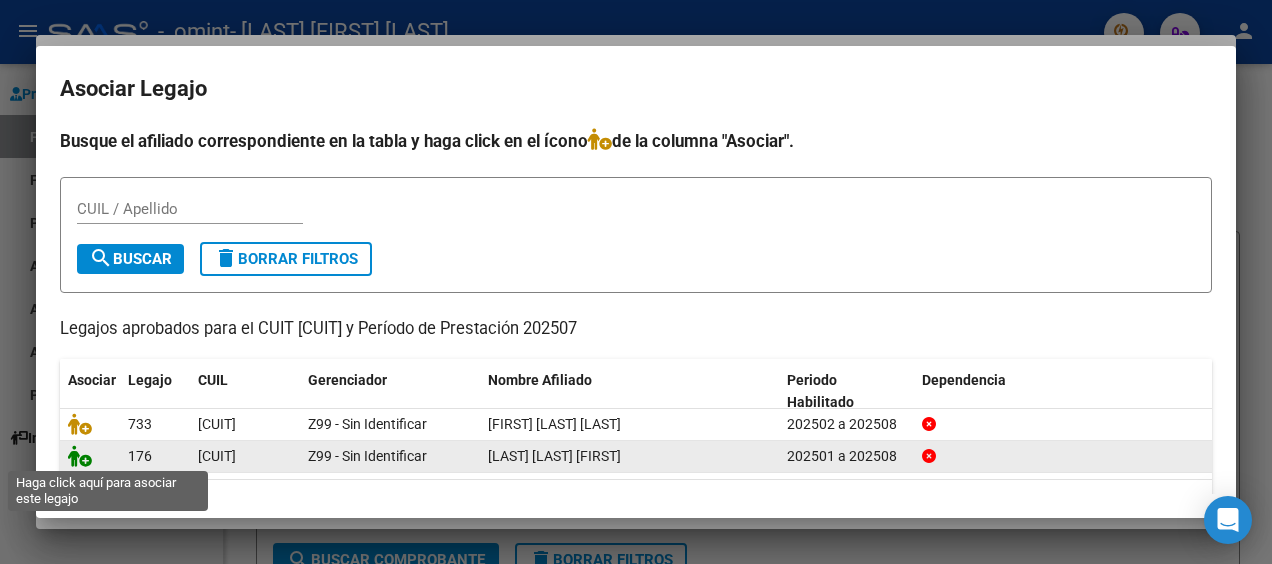 click 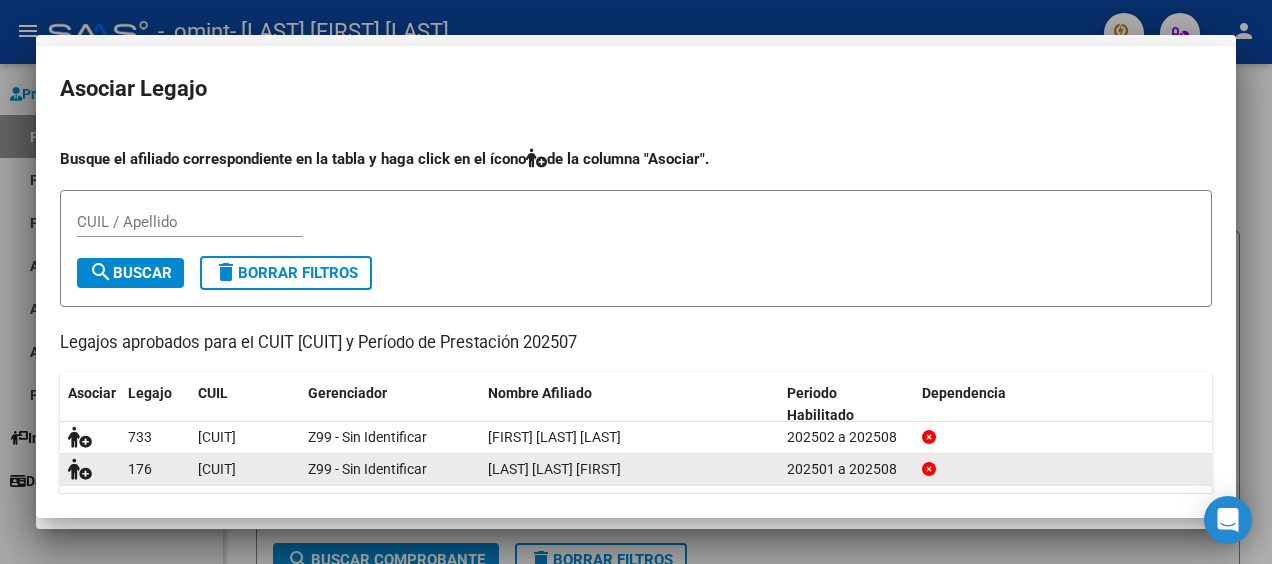 scroll, scrollTop: 1656, scrollLeft: 0, axis: vertical 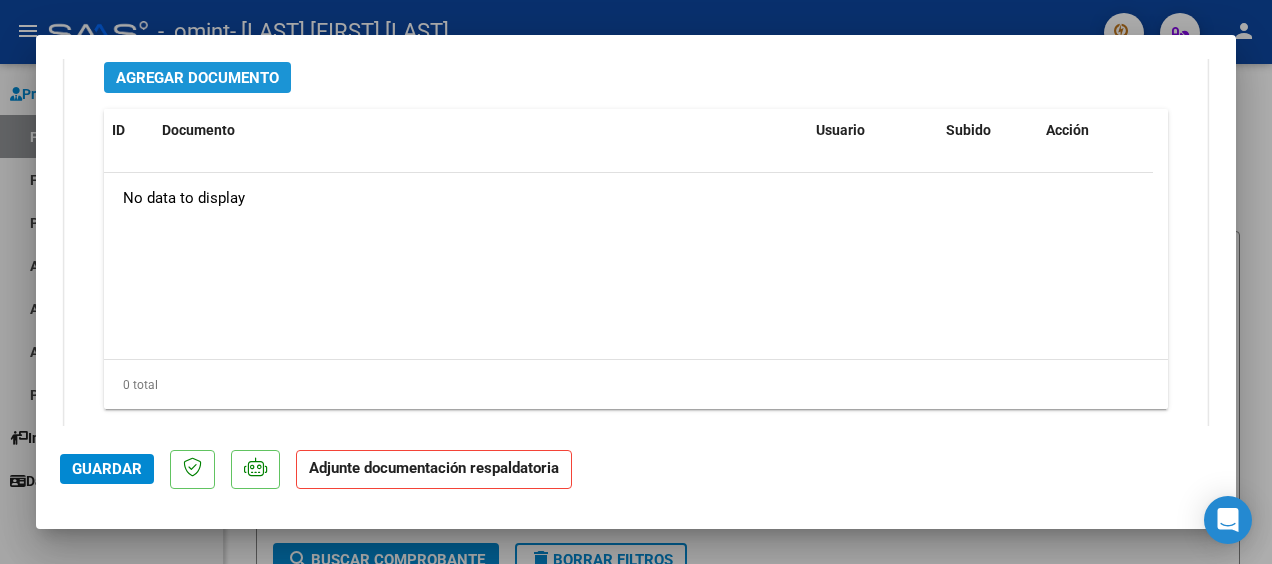 click on "Agregar Documento" at bounding box center [197, 78] 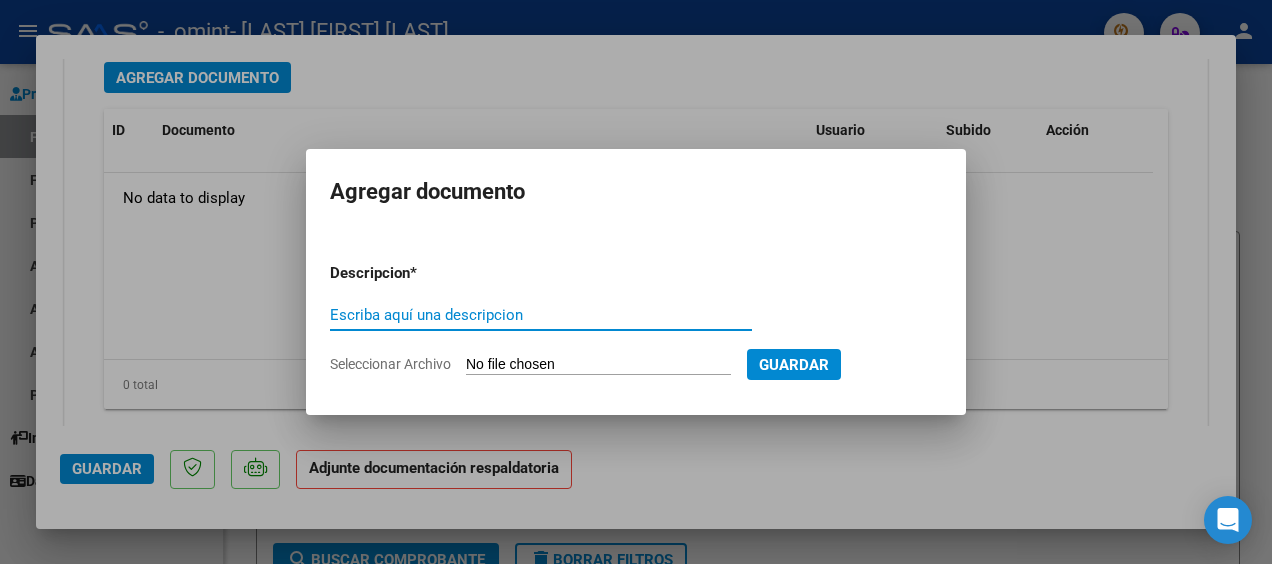 type on "F" 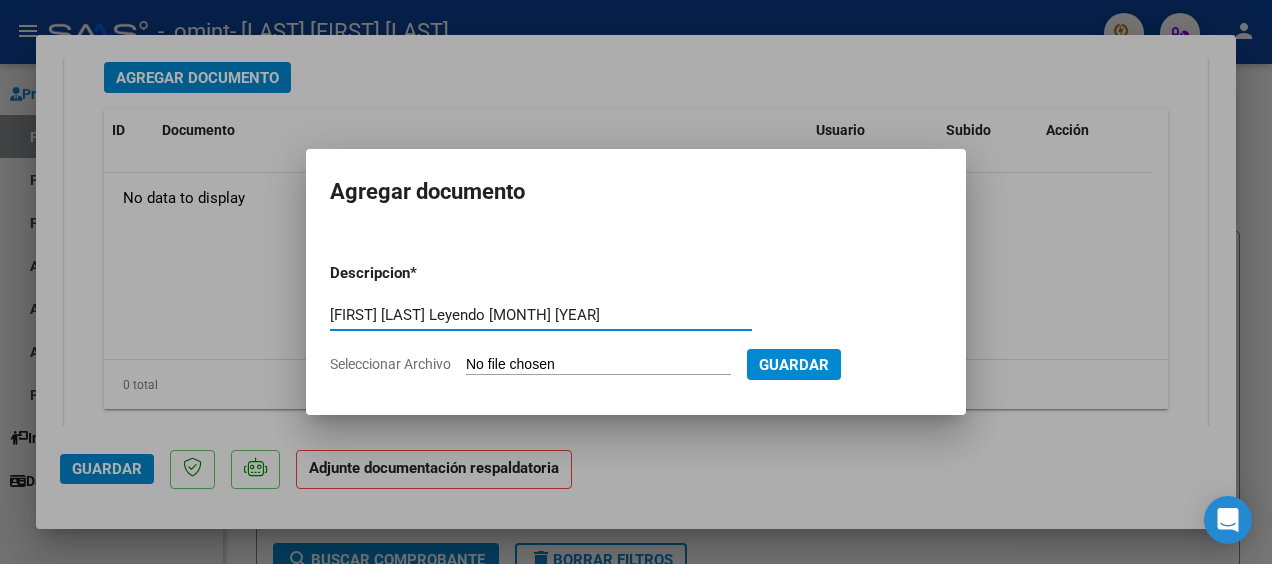 click on "[FIRST] [LAST] Leyendo [MONTH] [YEAR]" at bounding box center (541, 315) 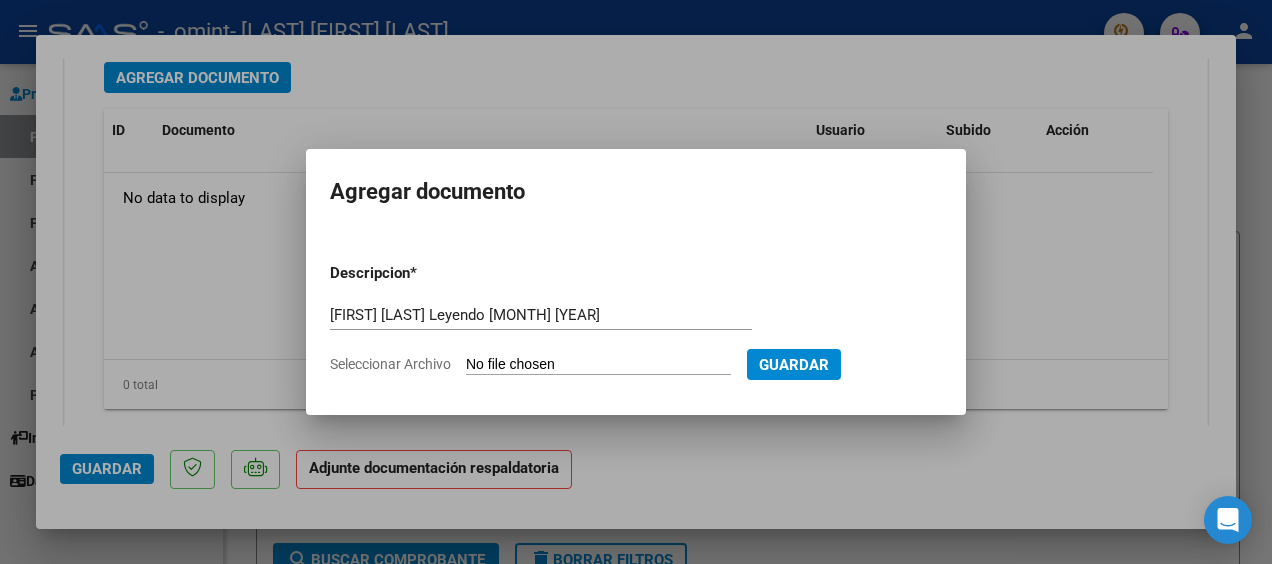 click on "Seleccionar Archivo" at bounding box center (598, 365) 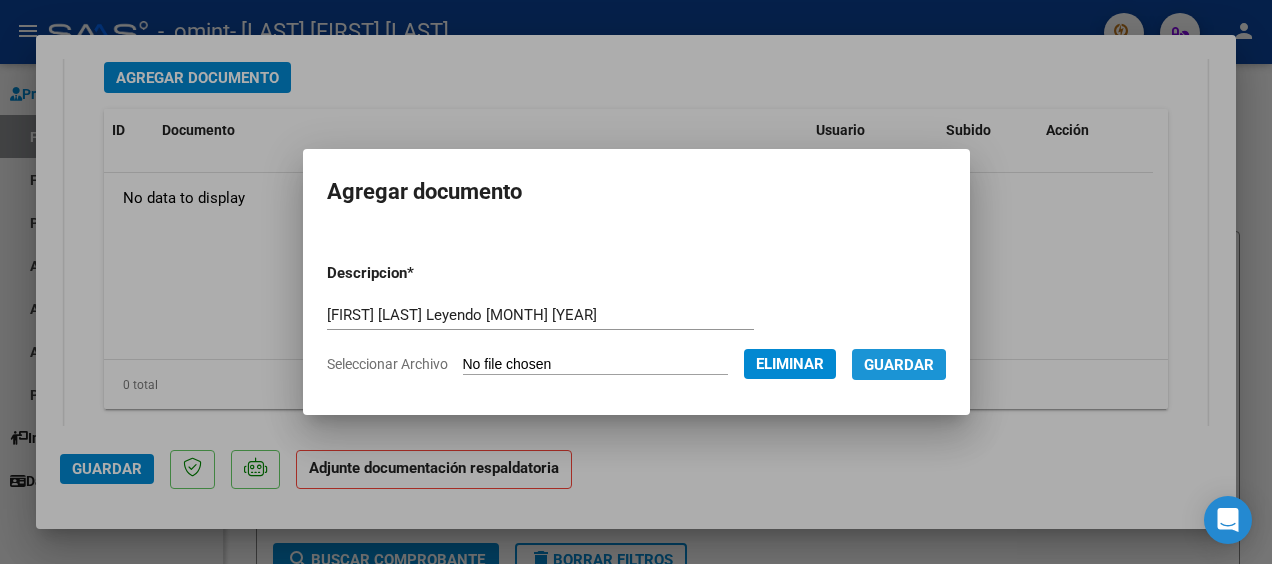 click on "Guardar" at bounding box center (899, 365) 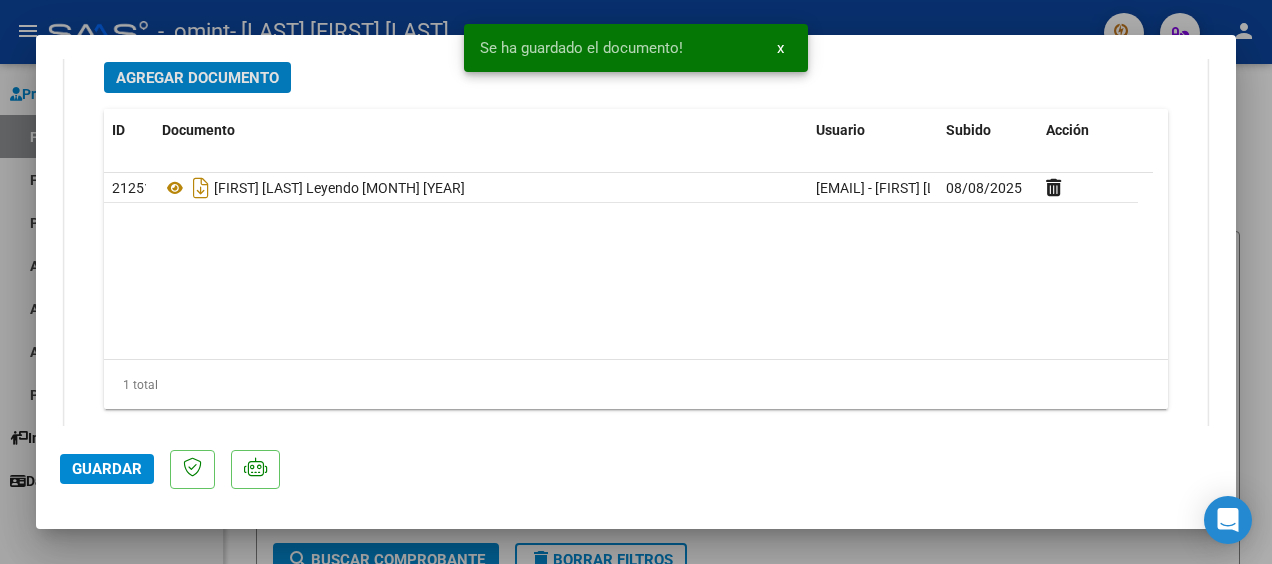 scroll, scrollTop: 2294, scrollLeft: 0, axis: vertical 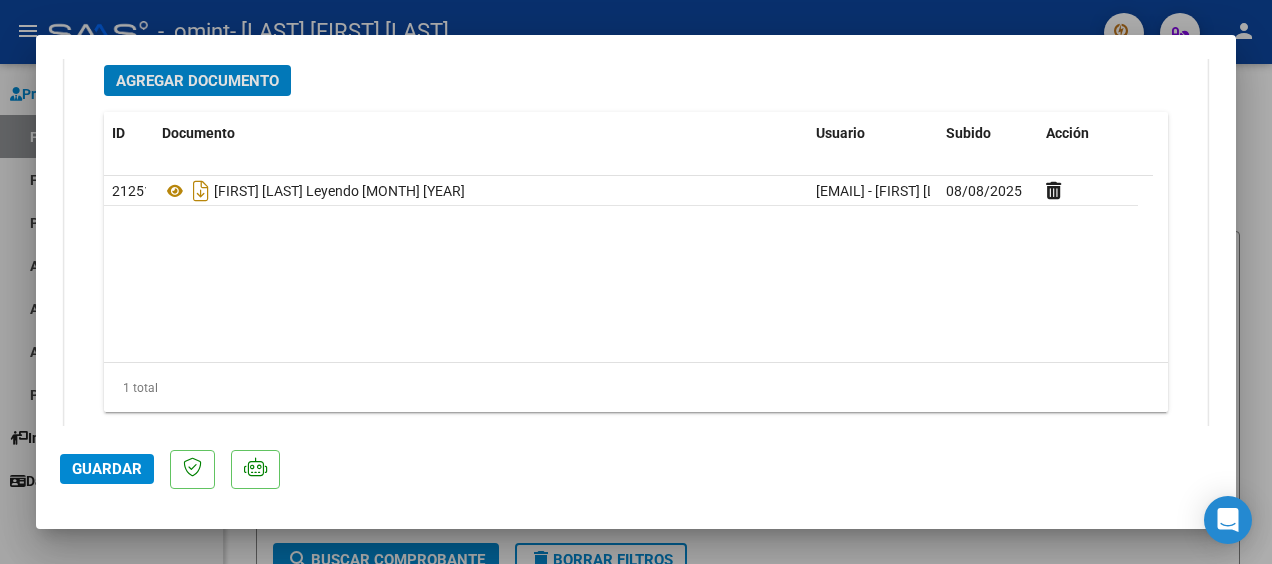 click on "Guardar" 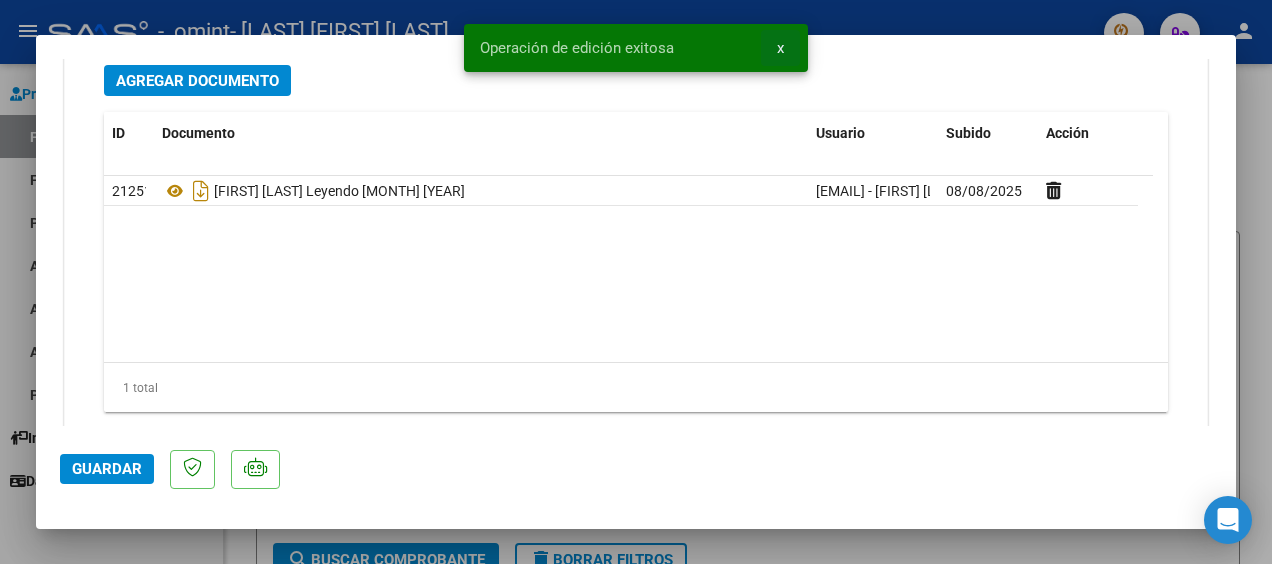 click on "x" at bounding box center (780, 48) 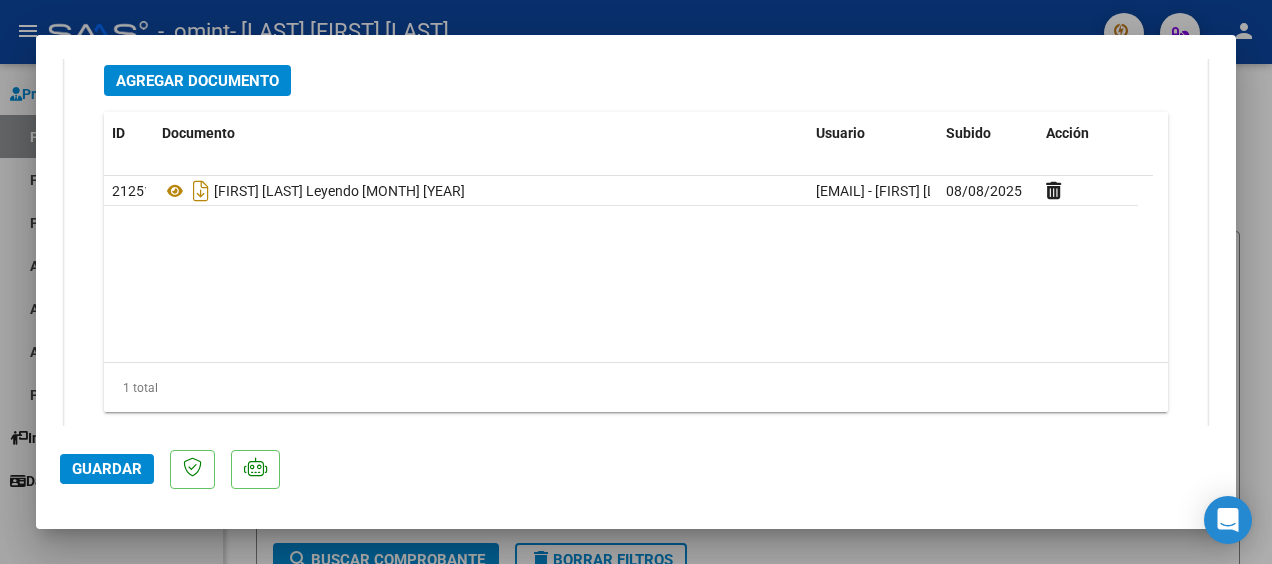 click at bounding box center (636, 282) 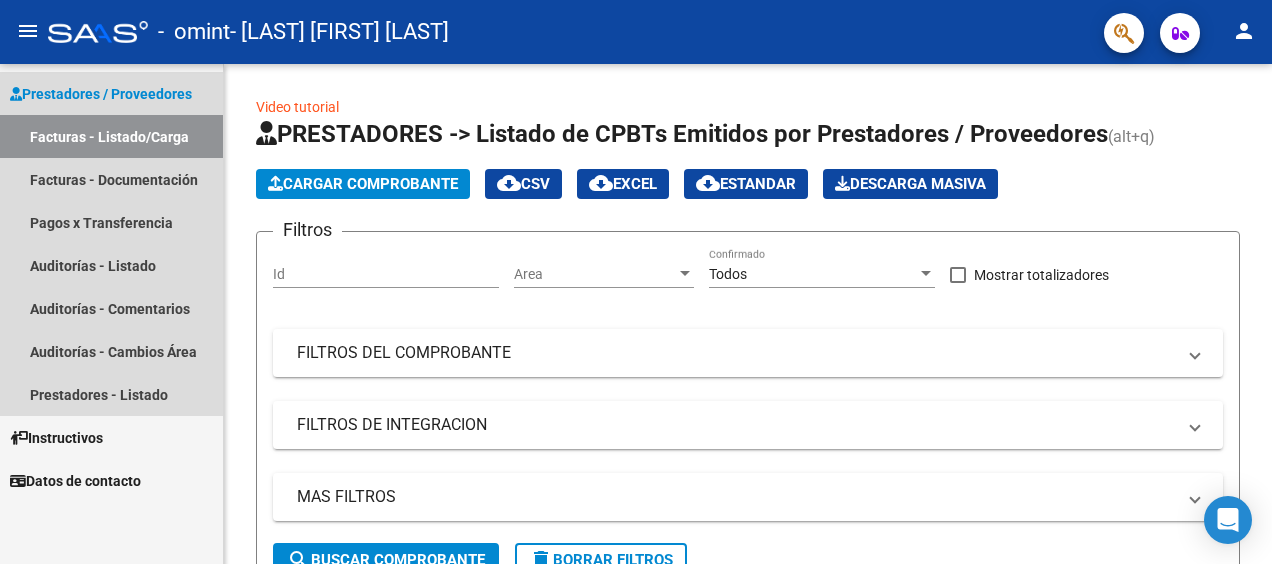 click on "Facturas - Listado/Carga" at bounding box center [111, 136] 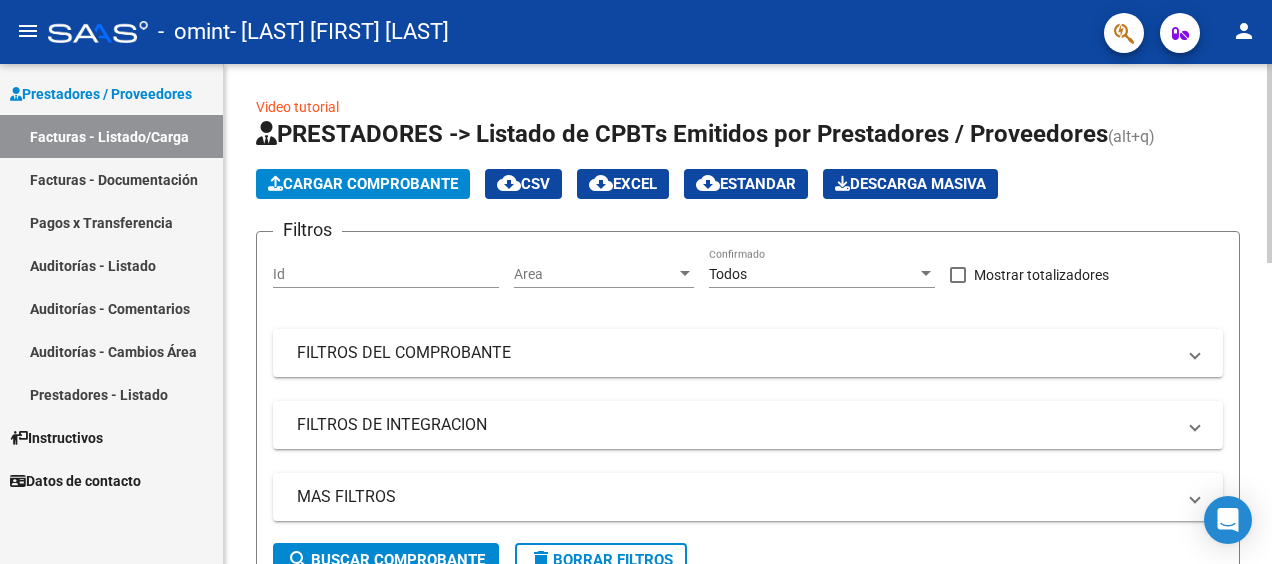 scroll, scrollTop: 500, scrollLeft: 0, axis: vertical 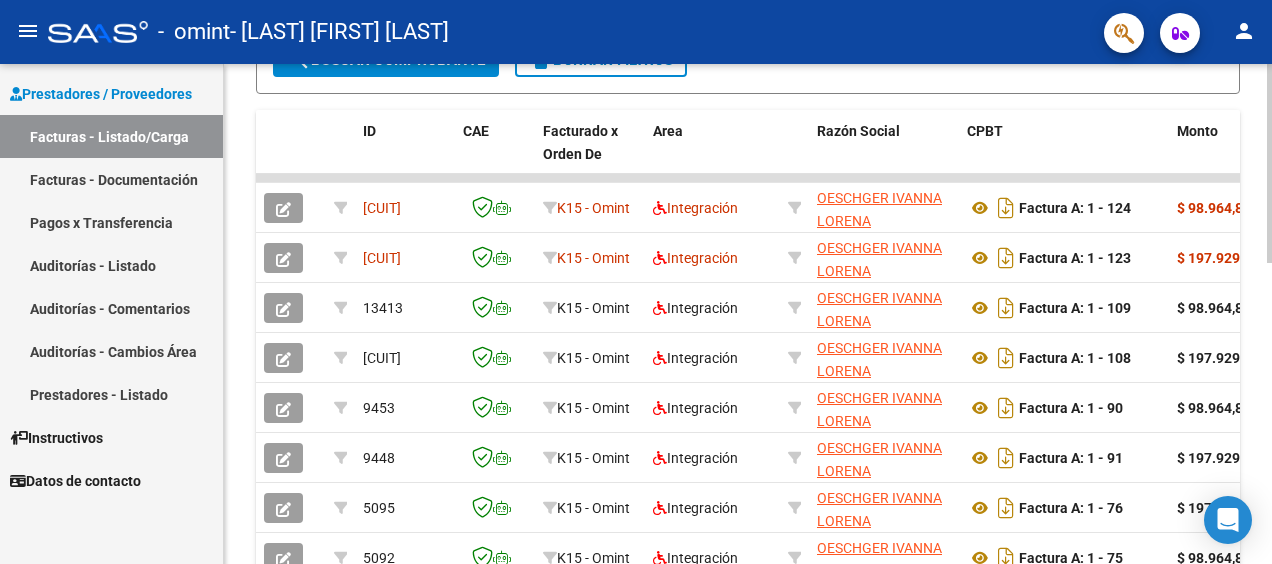 click 